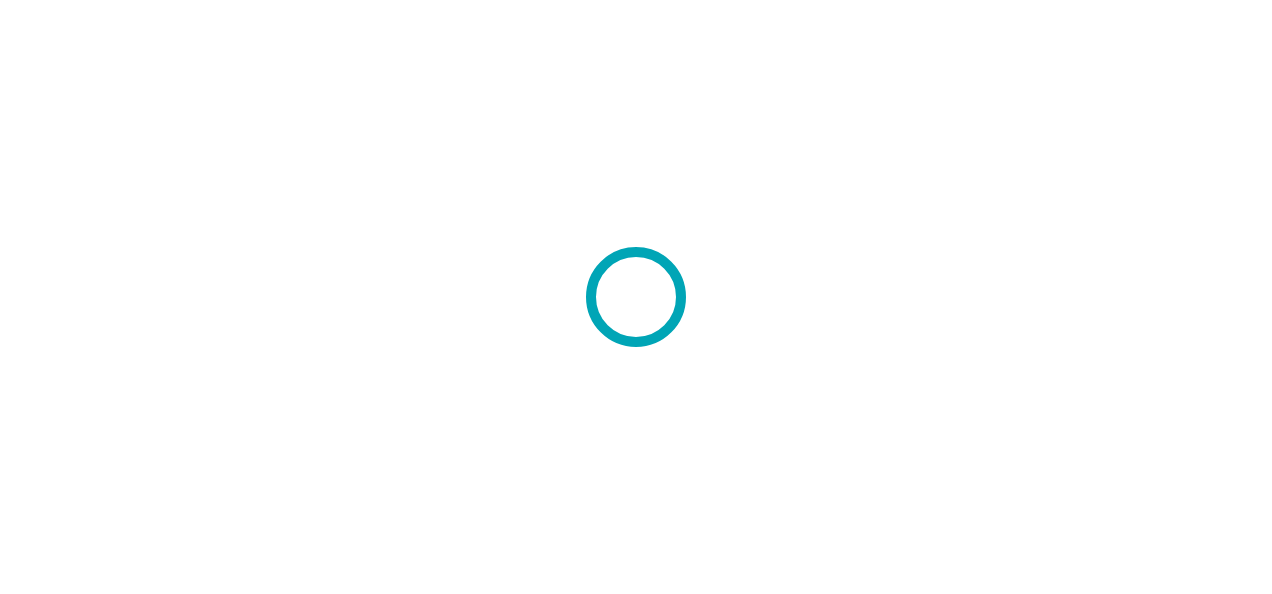 scroll, scrollTop: 0, scrollLeft: 0, axis: both 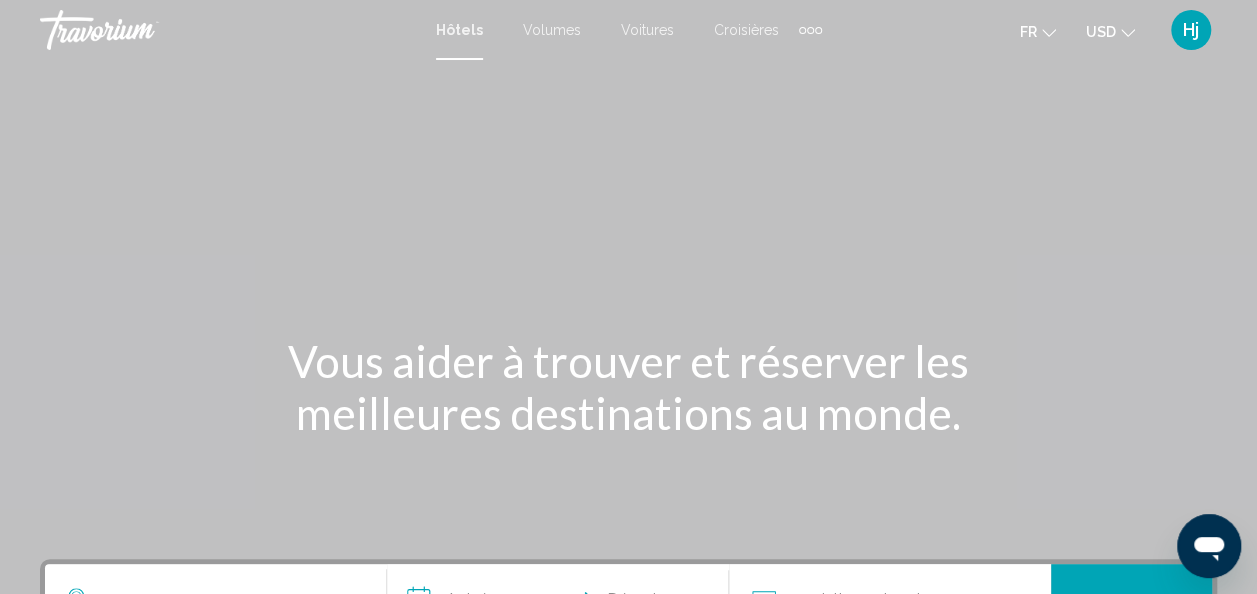 click at bounding box center (810, 30) 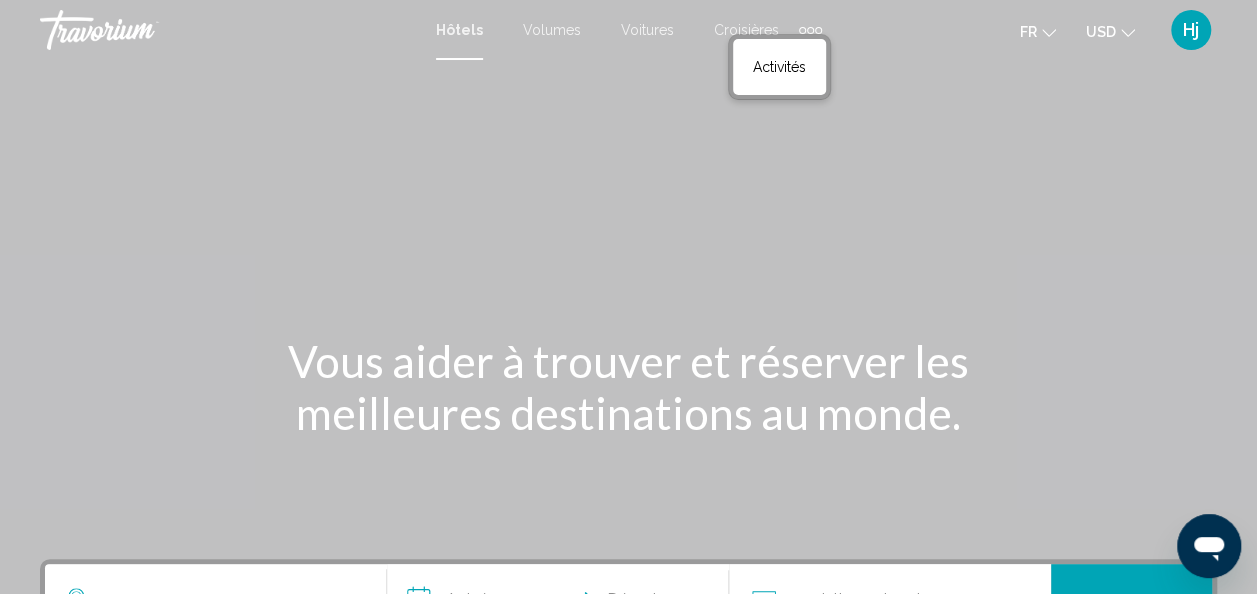 click at bounding box center (628, 300) 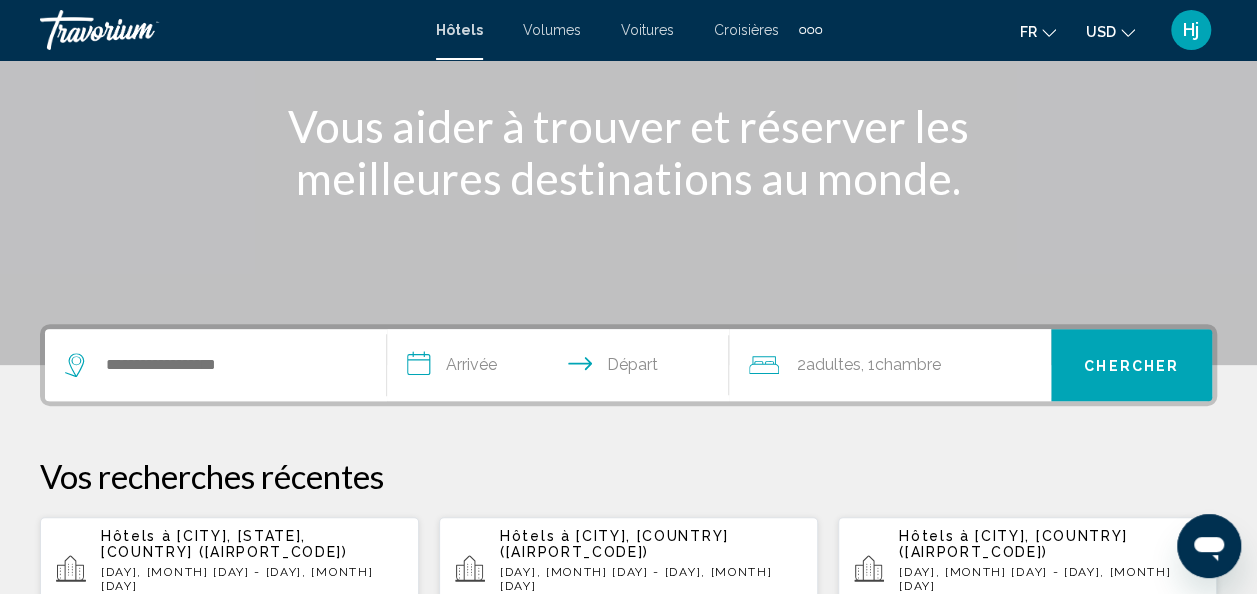 scroll, scrollTop: 238, scrollLeft: 0, axis: vertical 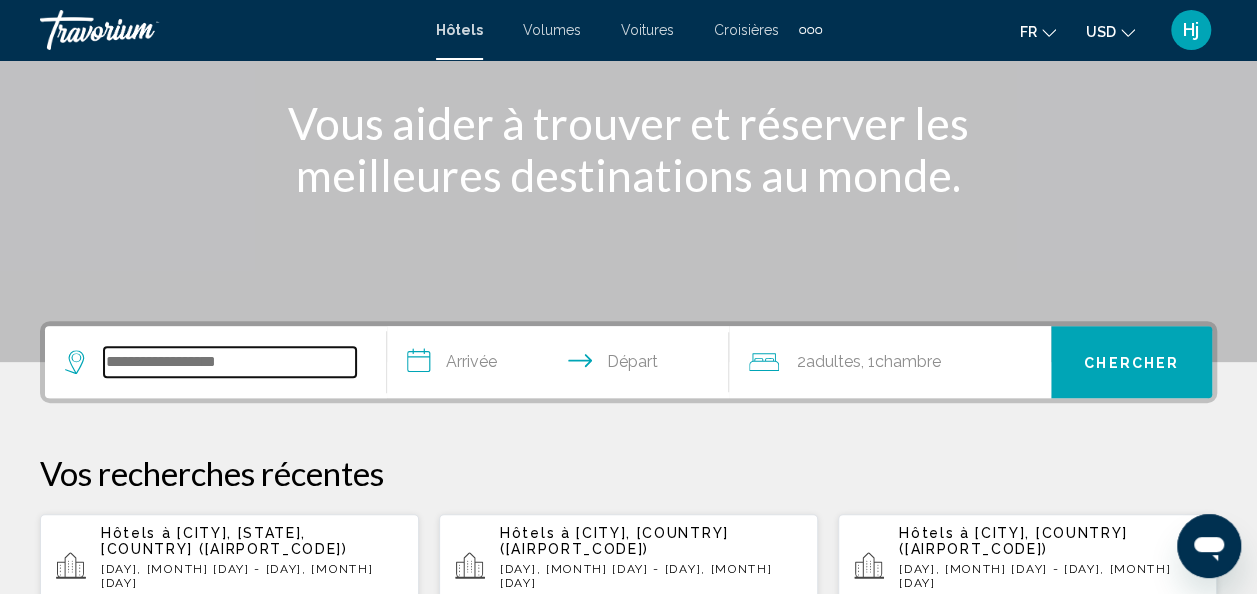 click at bounding box center (230, 362) 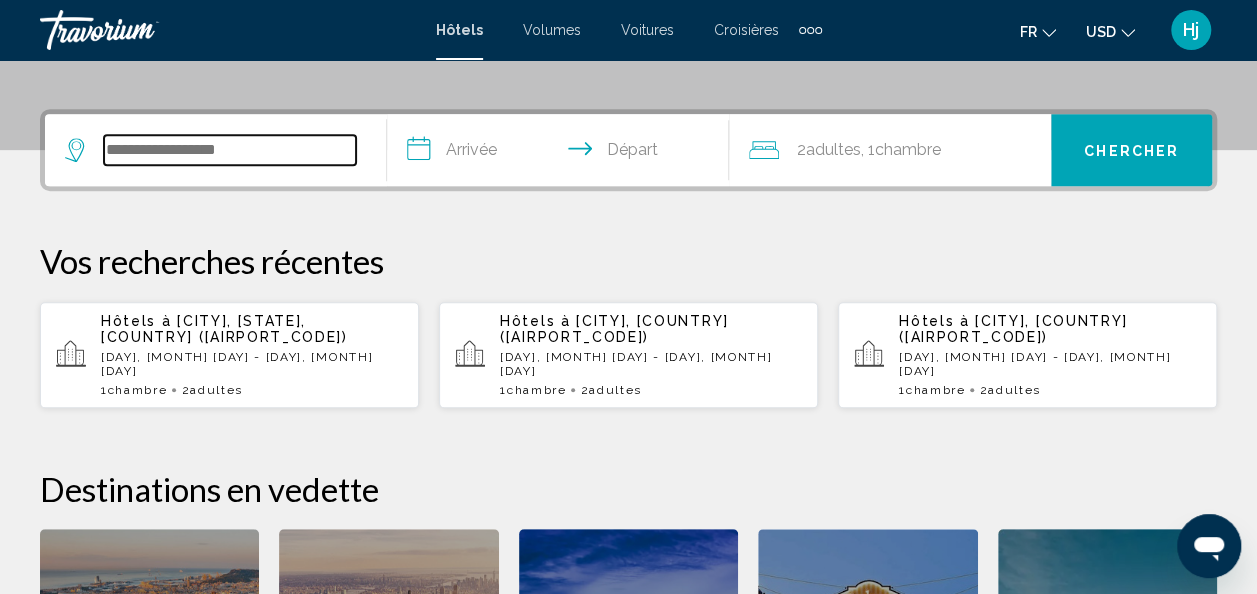 scroll, scrollTop: 494, scrollLeft: 0, axis: vertical 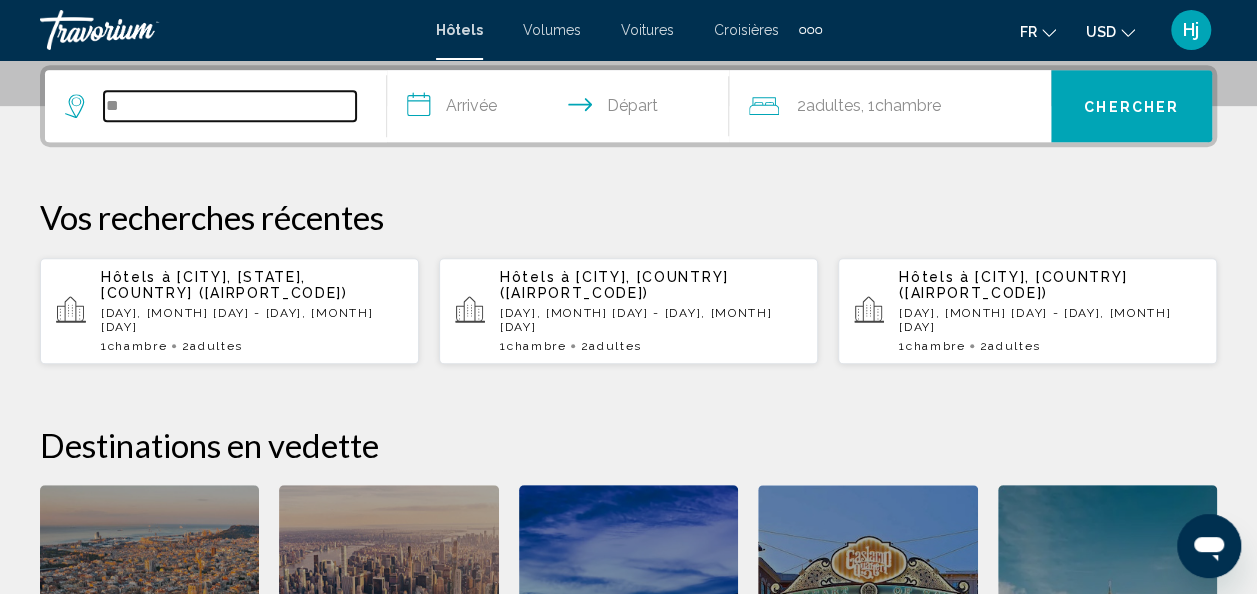 type on "*" 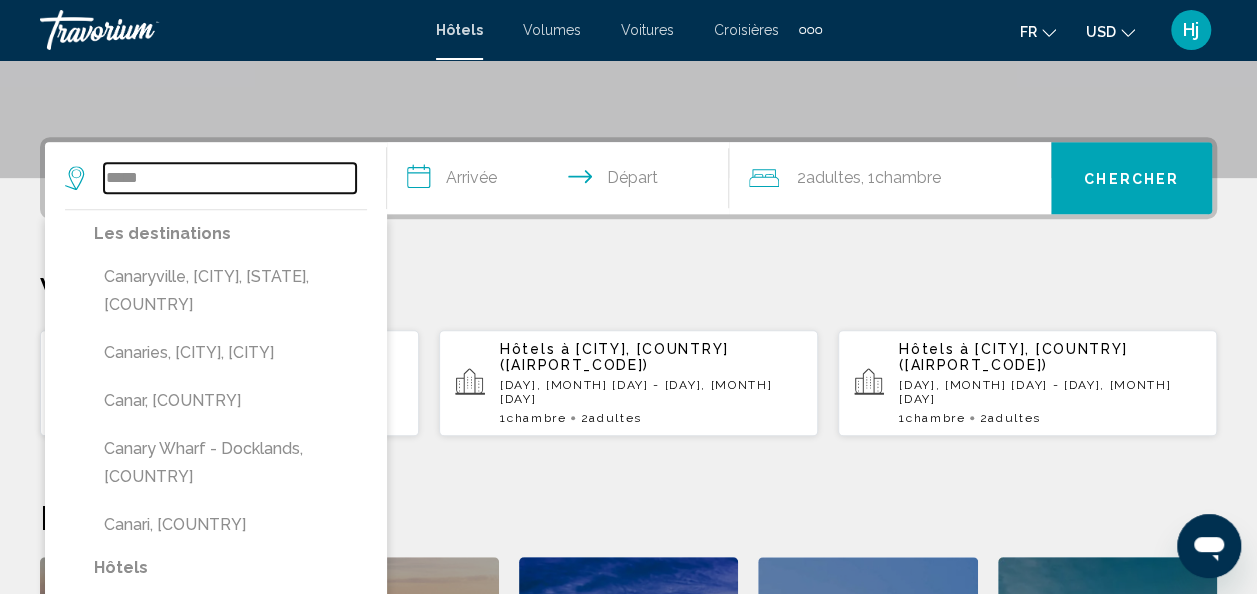 scroll, scrollTop: 422, scrollLeft: 0, axis: vertical 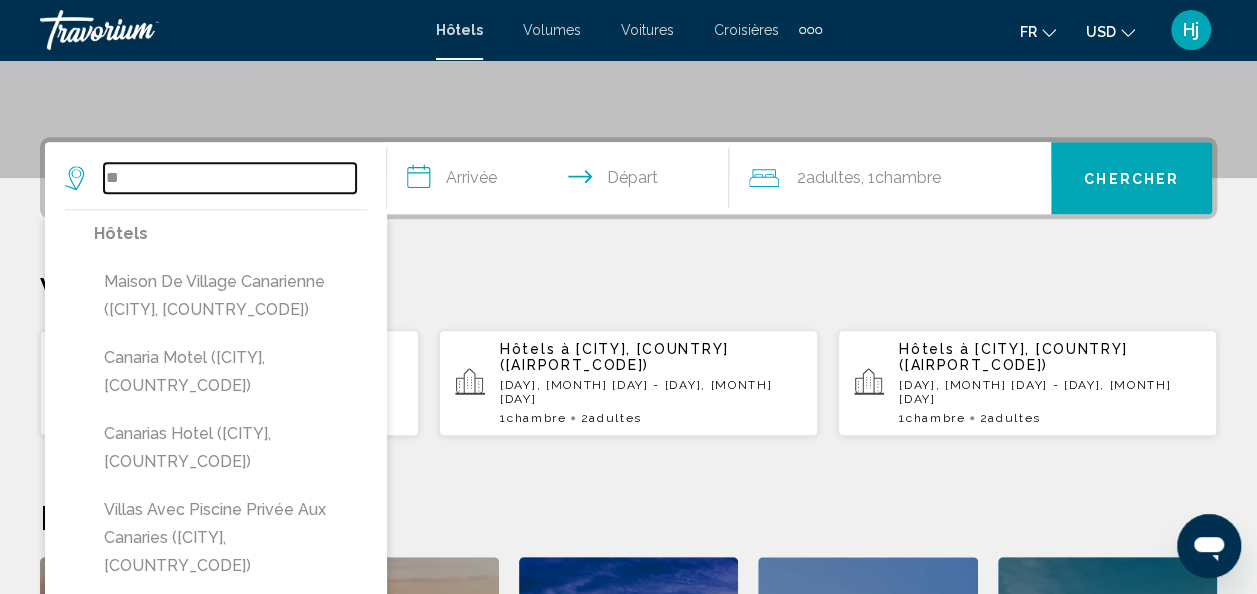 type on "*" 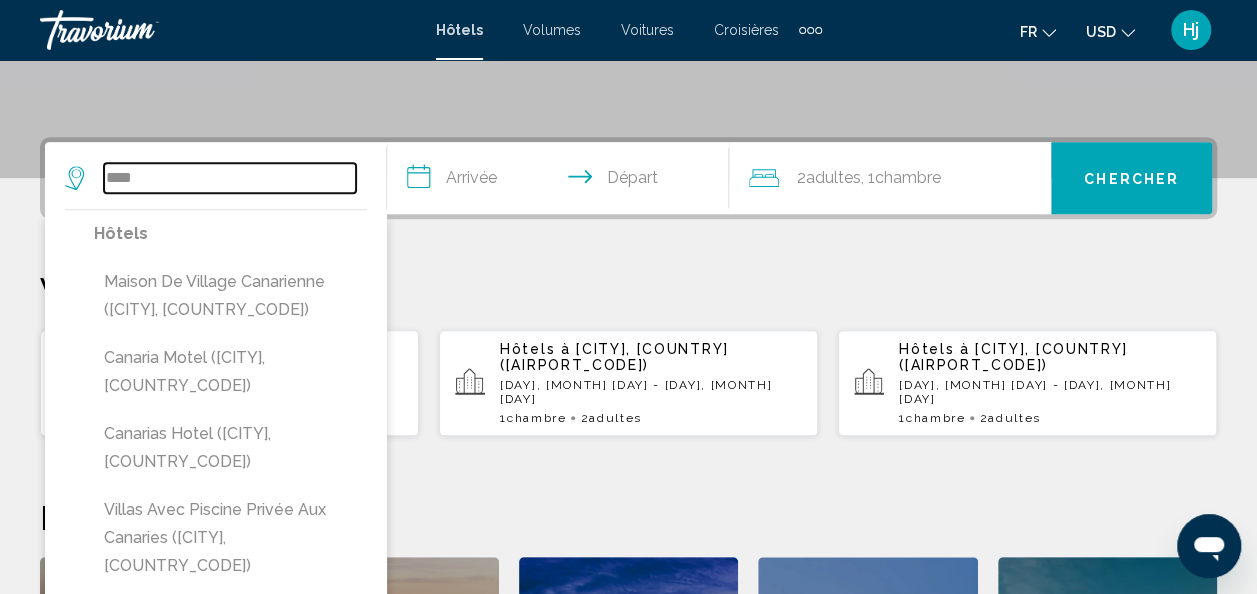 type on "*****" 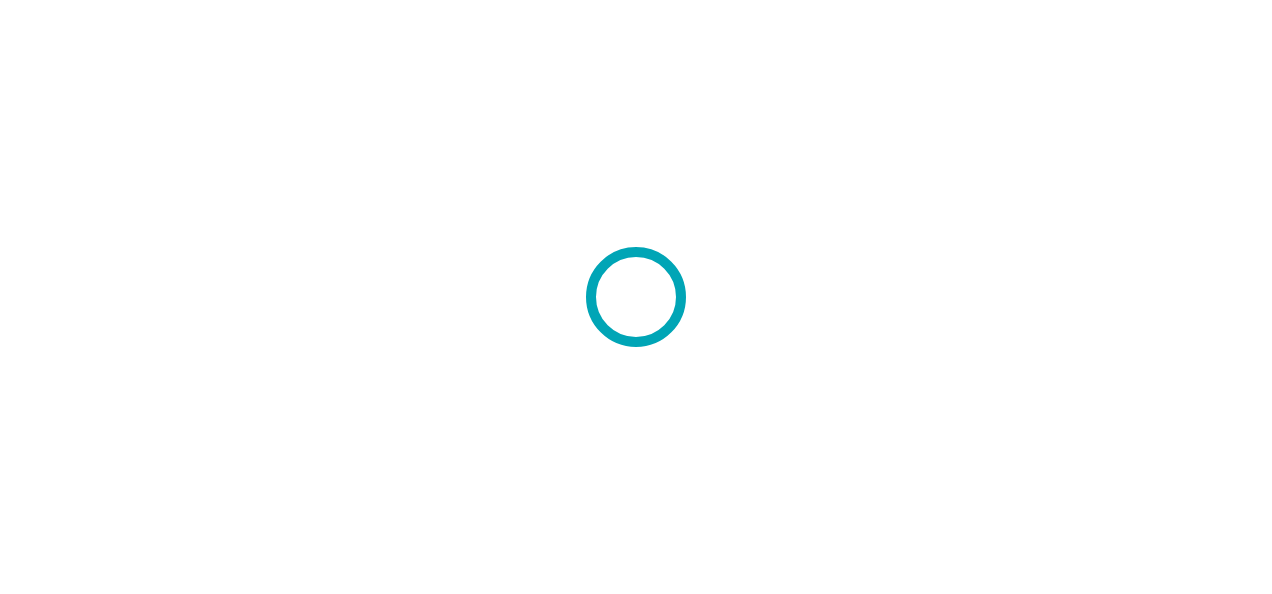 scroll, scrollTop: 0, scrollLeft: 0, axis: both 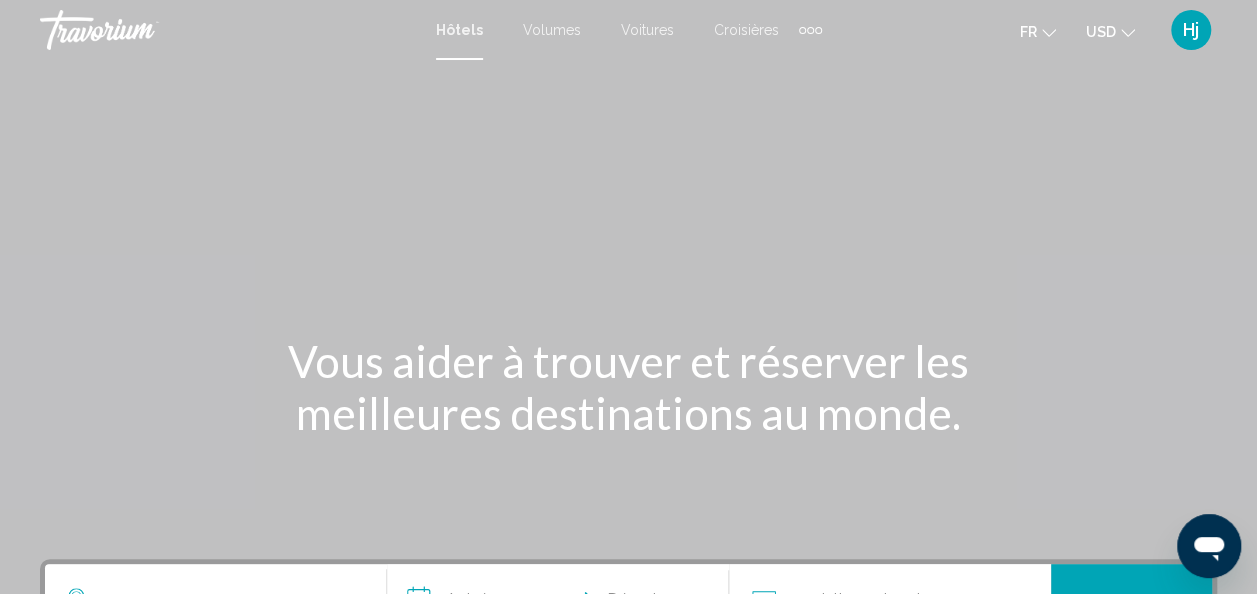 click at bounding box center [810, 30] 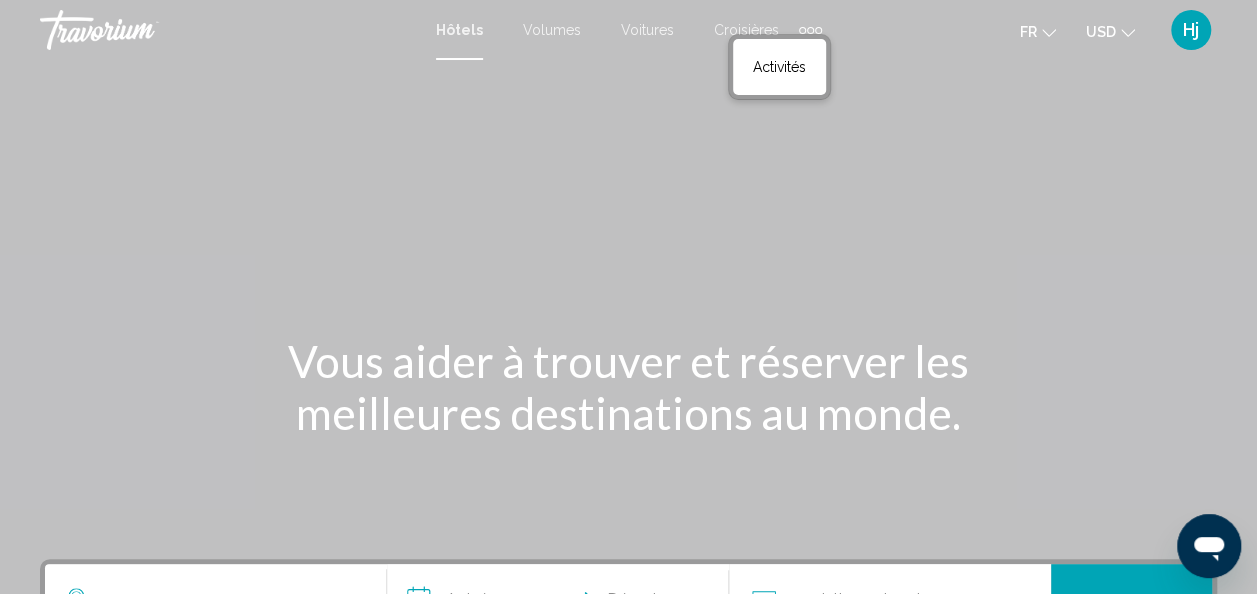 click at bounding box center [810, 30] 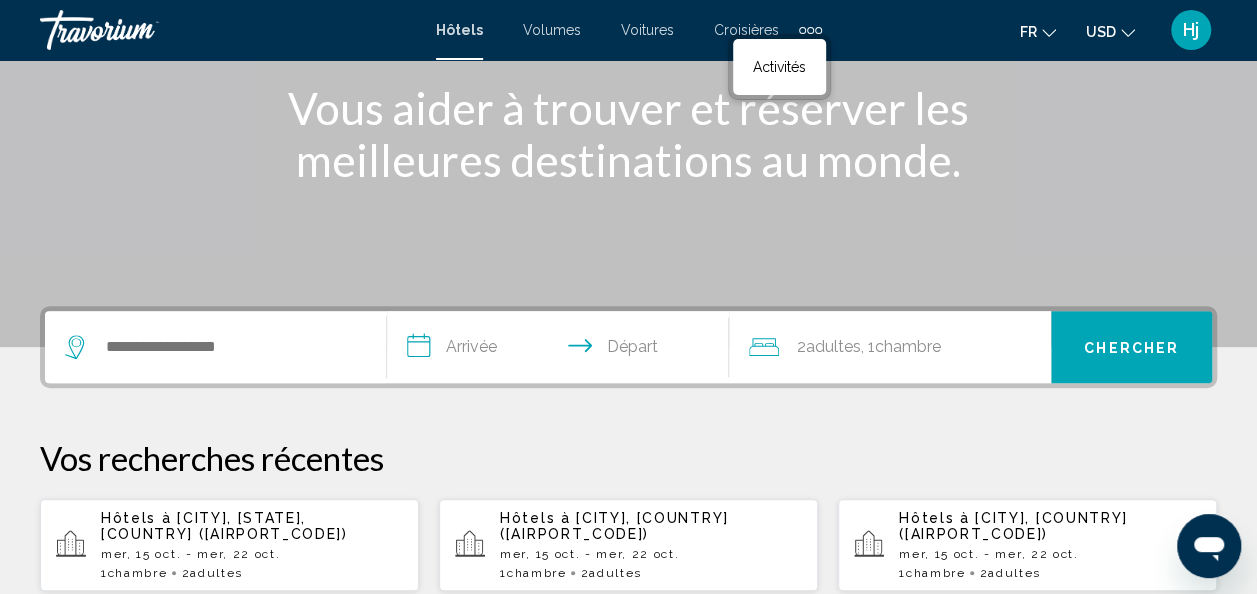 scroll, scrollTop: 254, scrollLeft: 0, axis: vertical 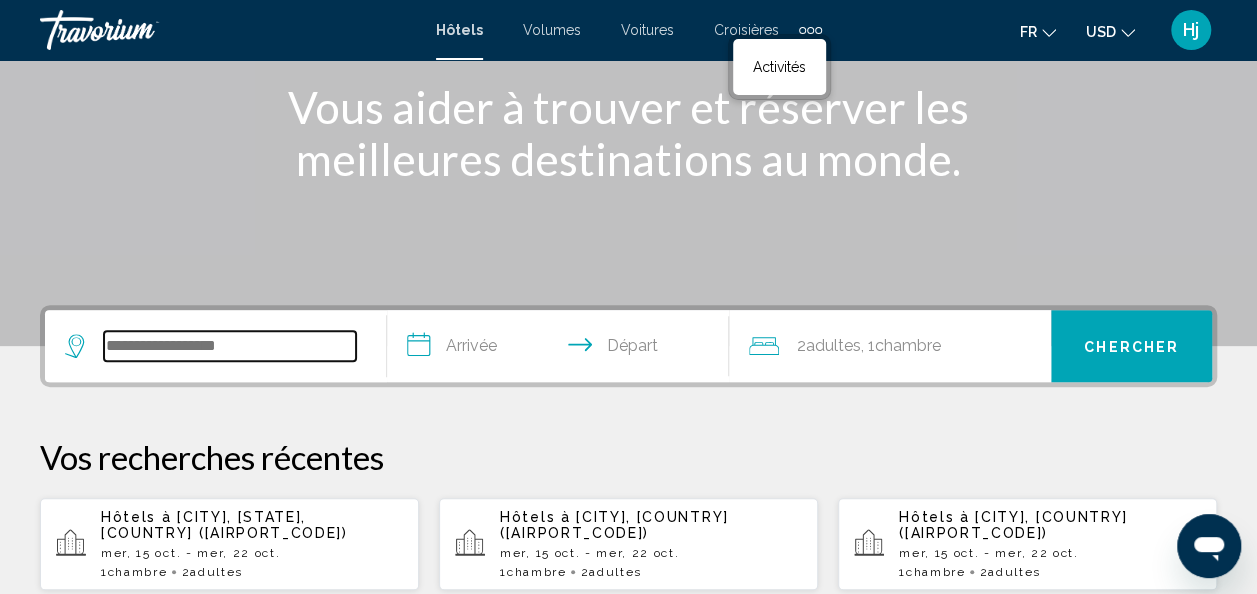 click at bounding box center (230, 346) 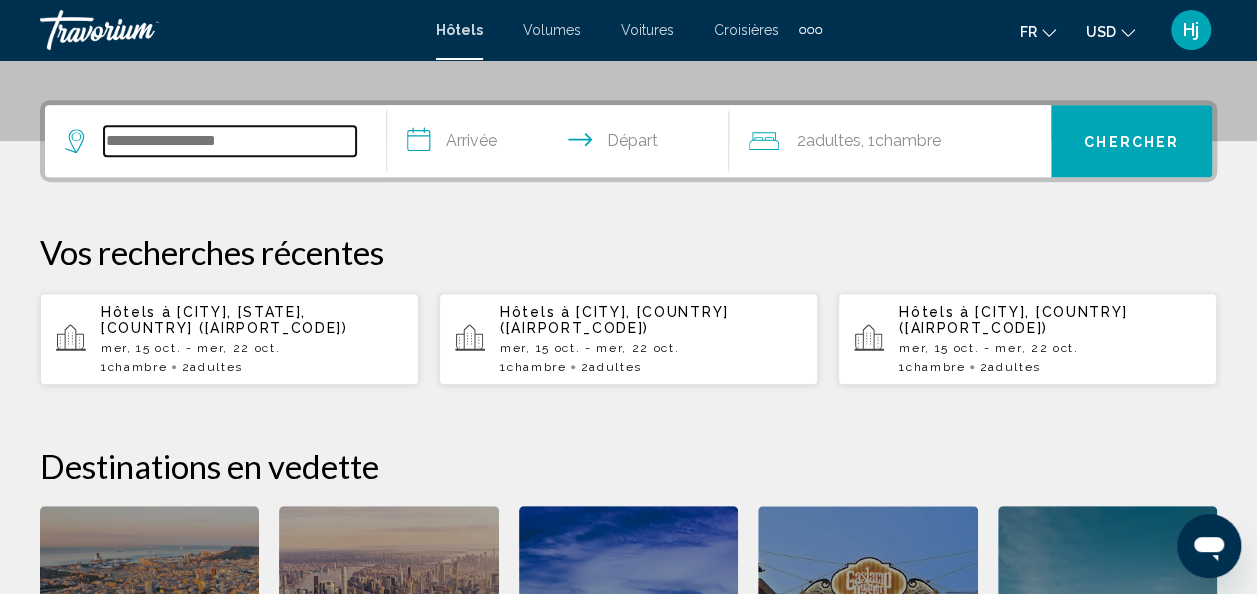 scroll, scrollTop: 494, scrollLeft: 0, axis: vertical 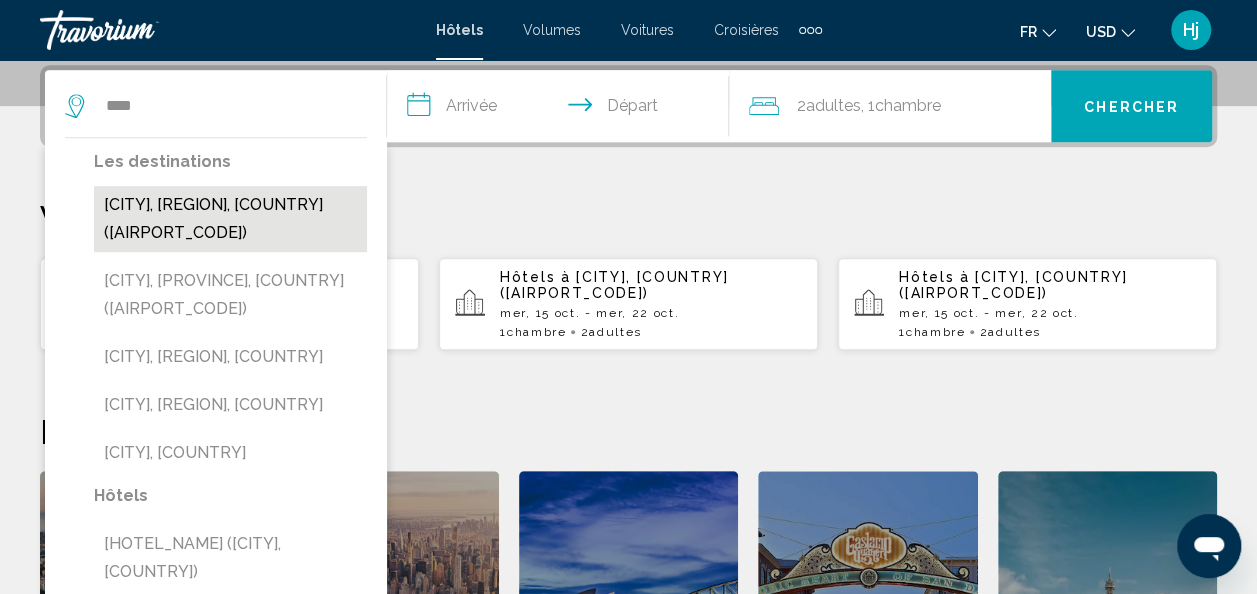 click on "[CITY], [REGION], [COUNTRY] ([AIRPORT_CODE])" at bounding box center [230, 219] 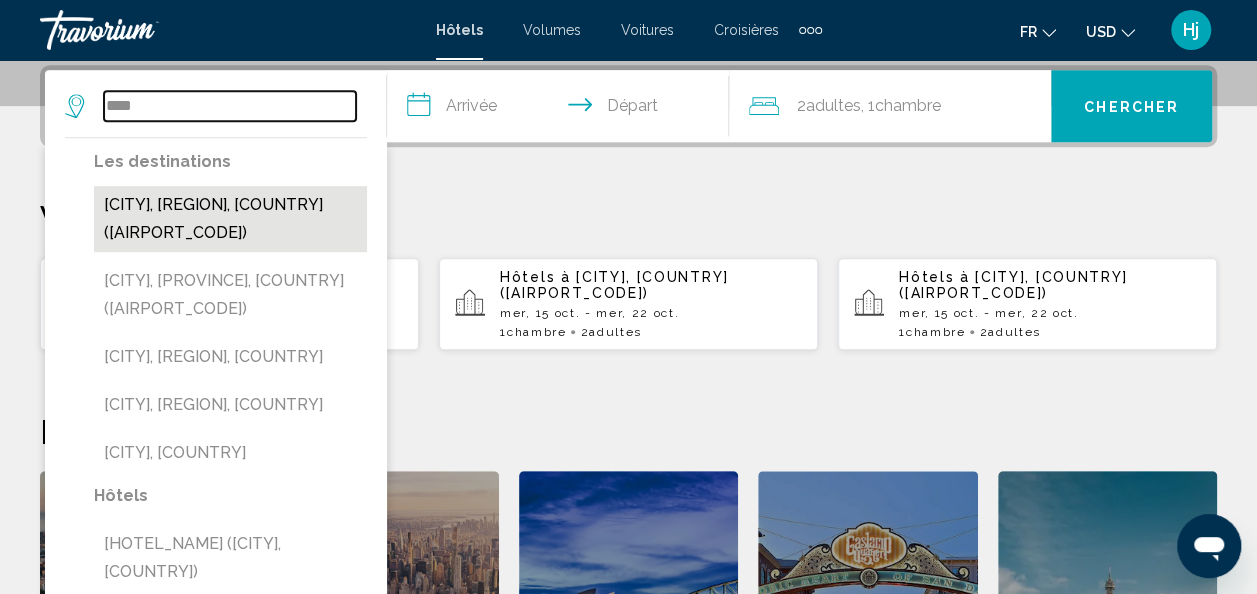 type on "**********" 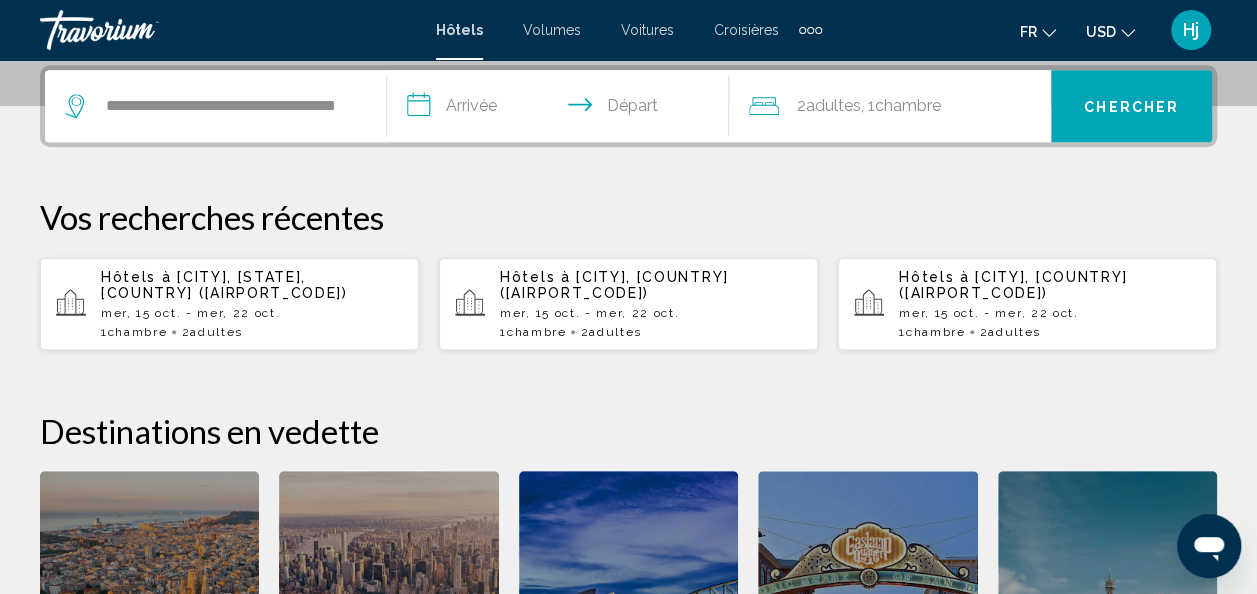 click on "**********" at bounding box center (562, 109) 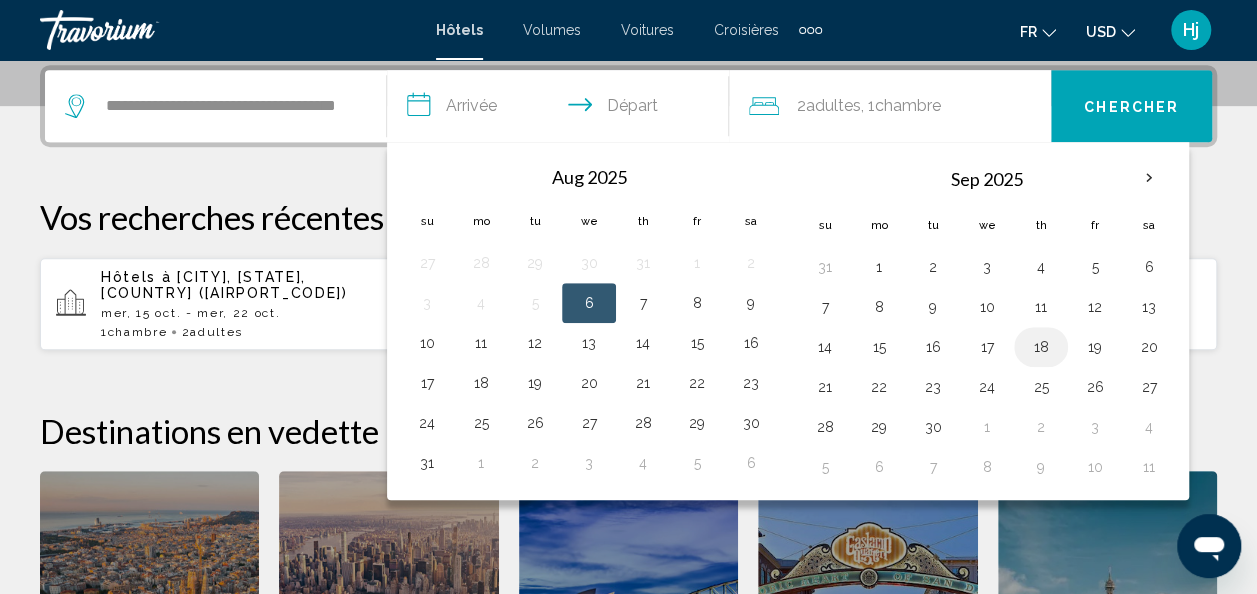 click on "18" at bounding box center (1041, 347) 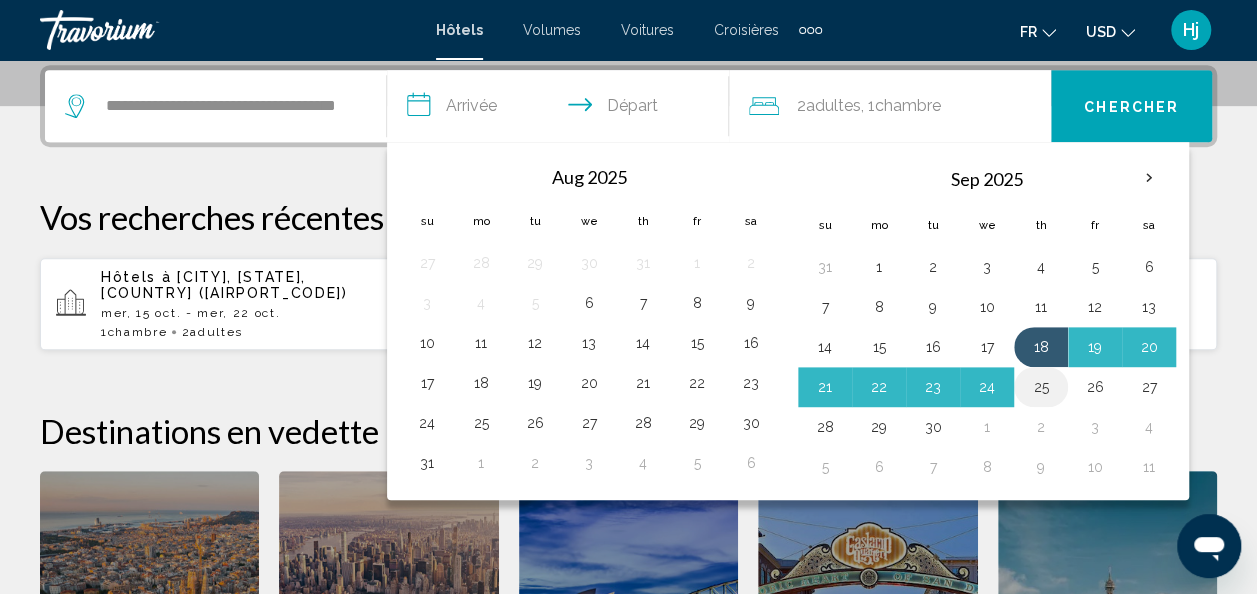 click on "25" at bounding box center [1041, 387] 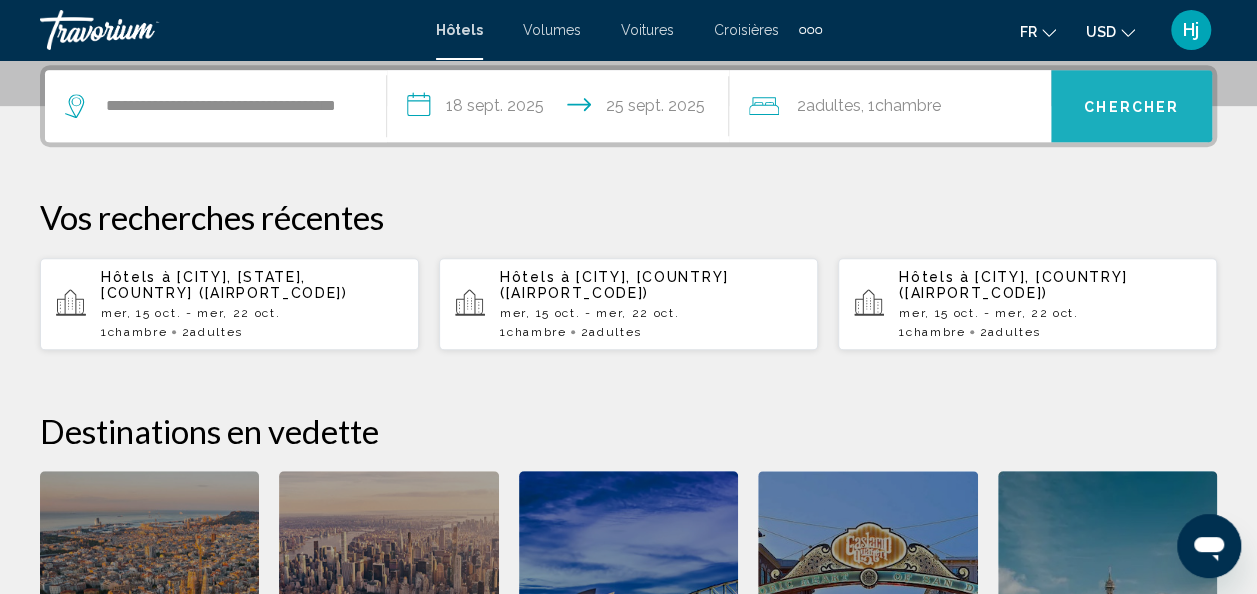 click on "Chercher" at bounding box center [1131, 106] 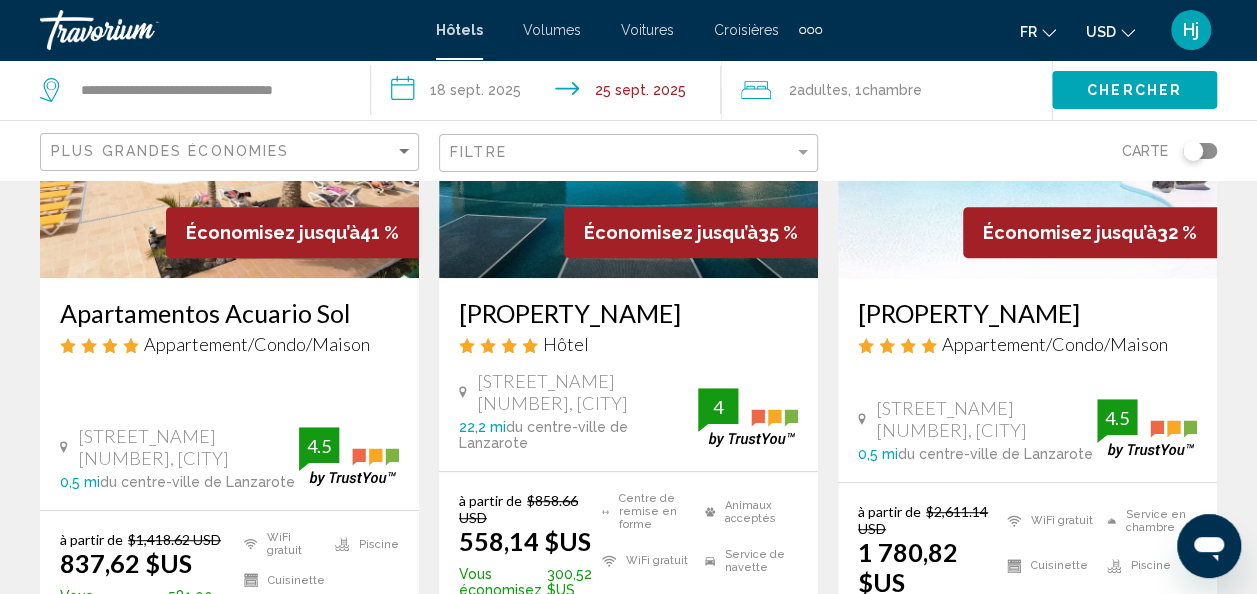 scroll, scrollTop: 281, scrollLeft: 0, axis: vertical 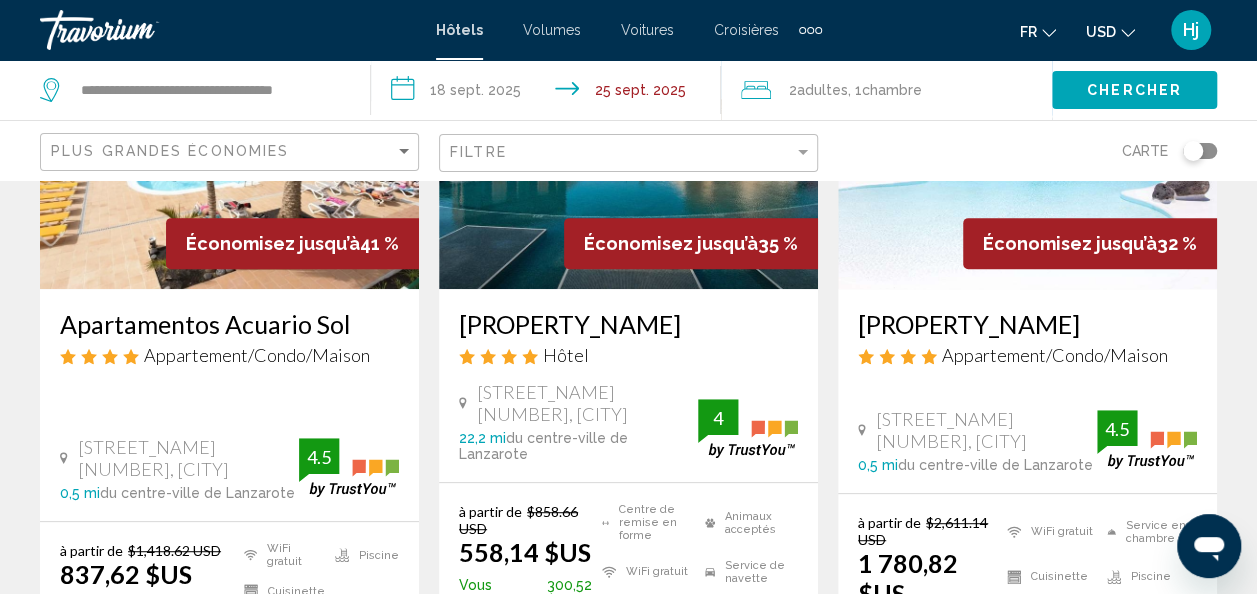 click 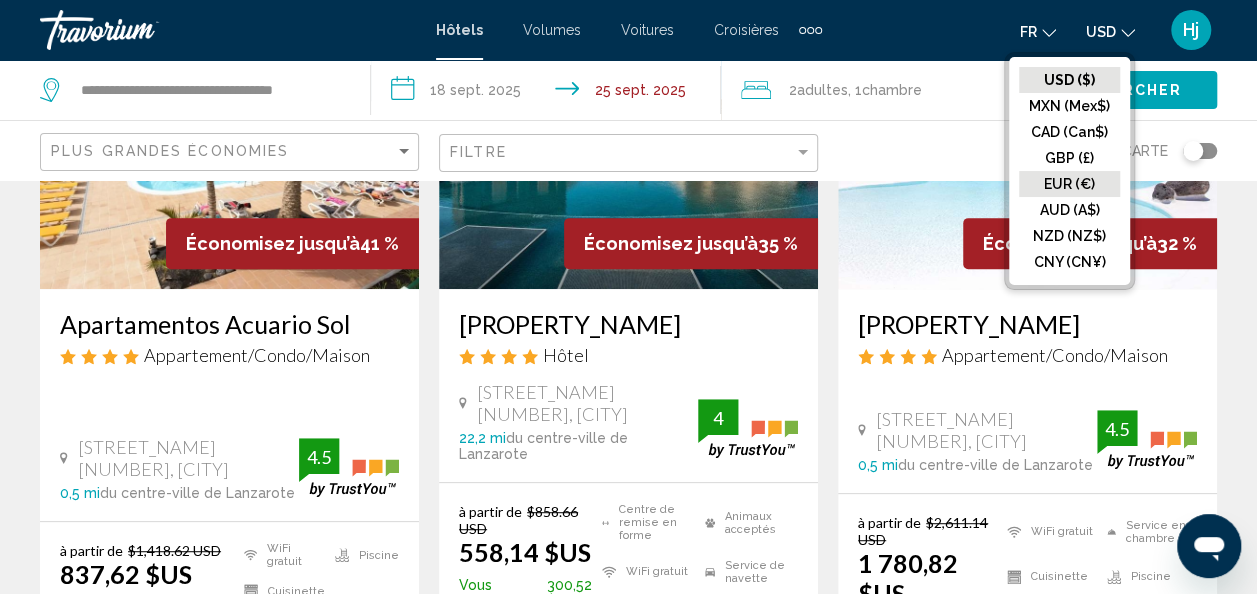 click on "EUR (€)" 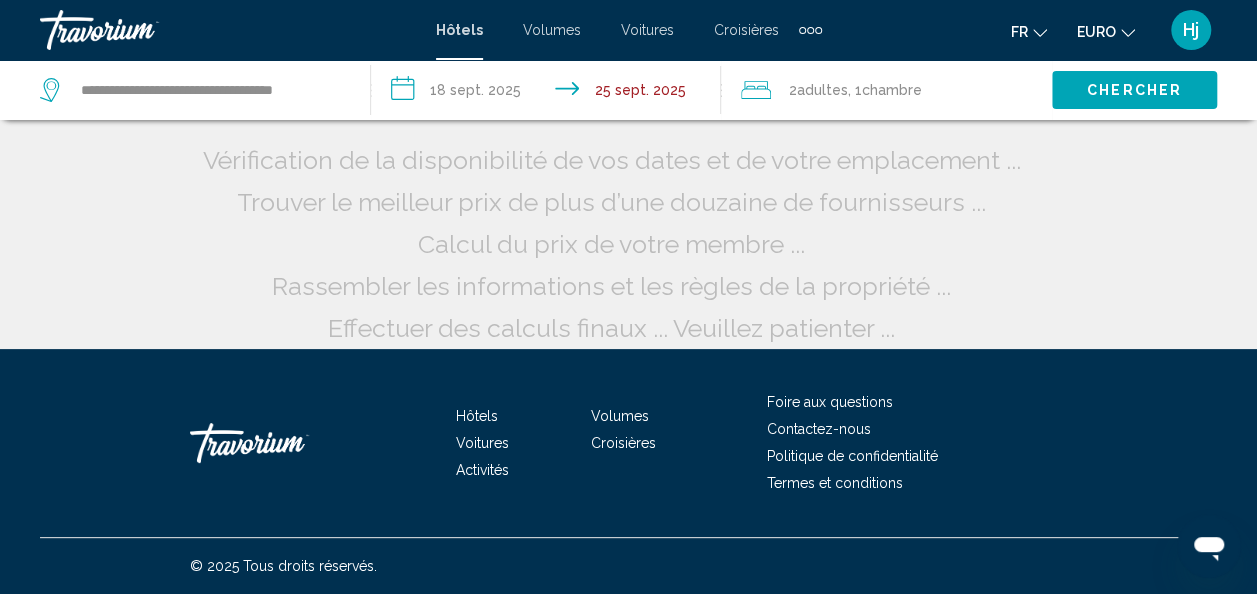 scroll, scrollTop: 62, scrollLeft: 0, axis: vertical 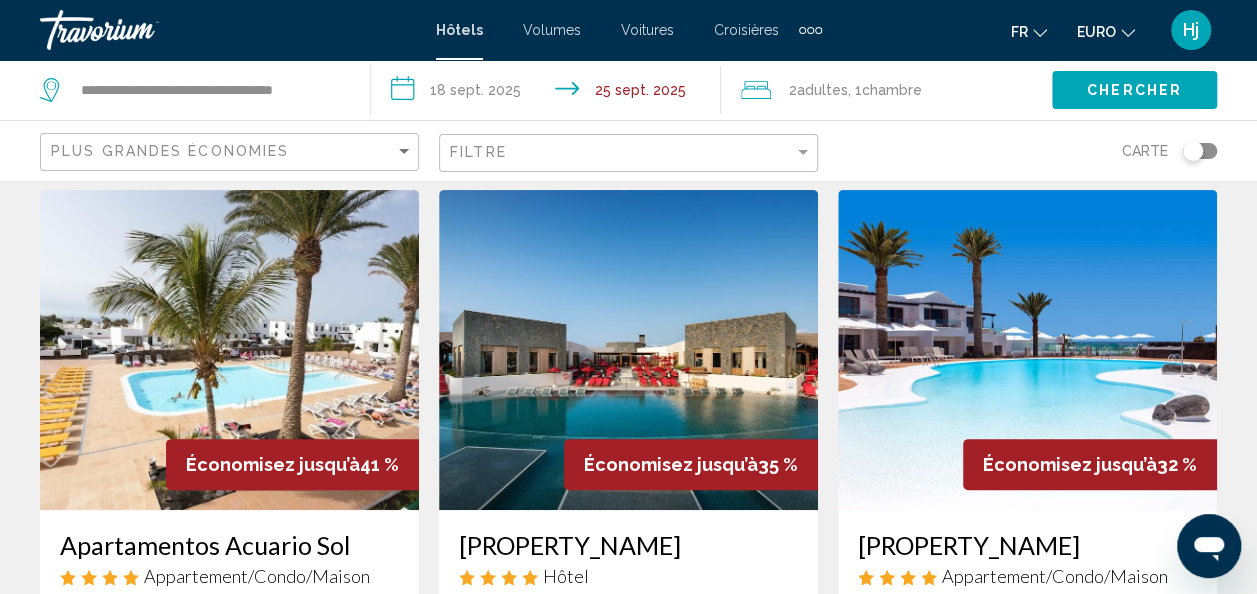 click at bounding box center (810, 30) 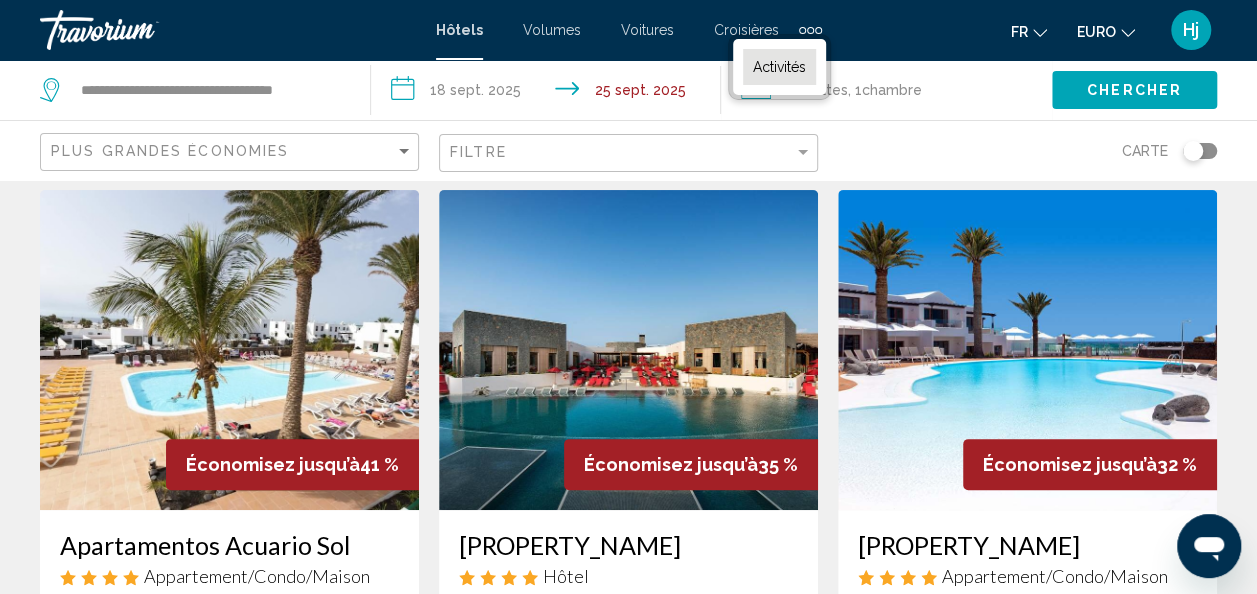 click on "Activités" at bounding box center (779, 67) 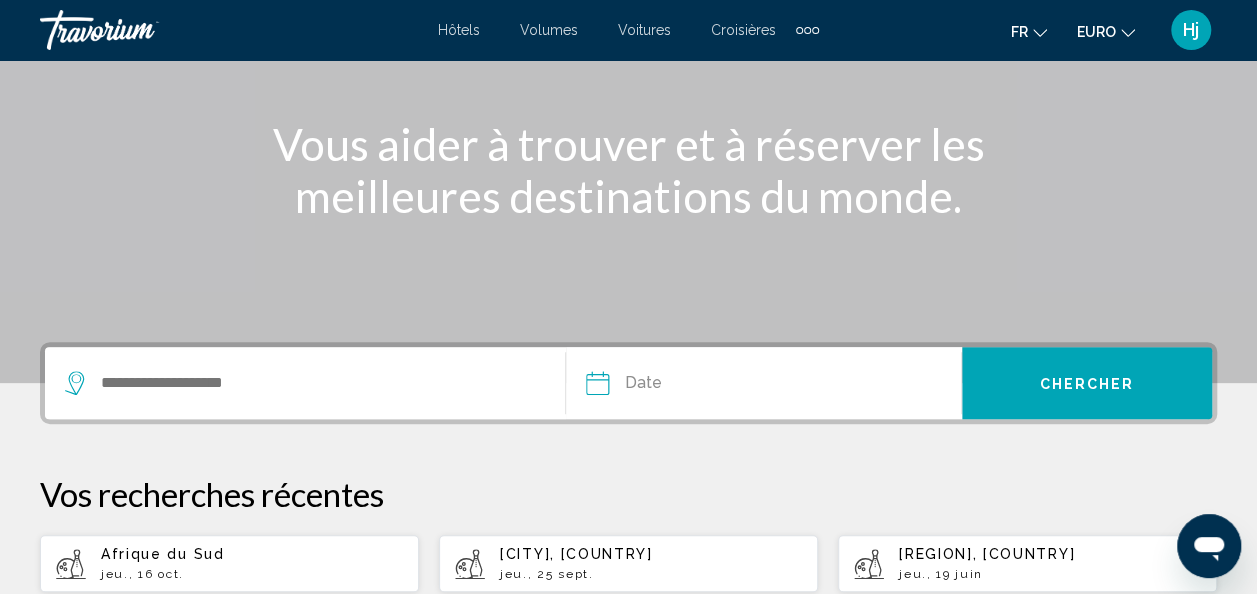 scroll, scrollTop: 290, scrollLeft: 0, axis: vertical 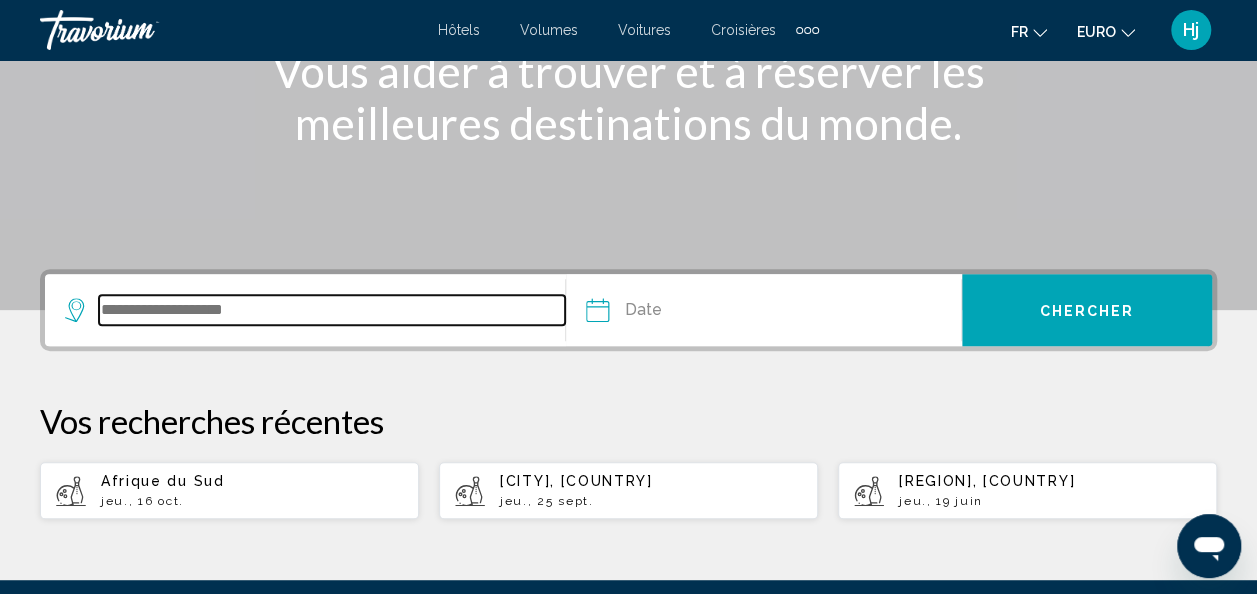 click at bounding box center (332, 310) 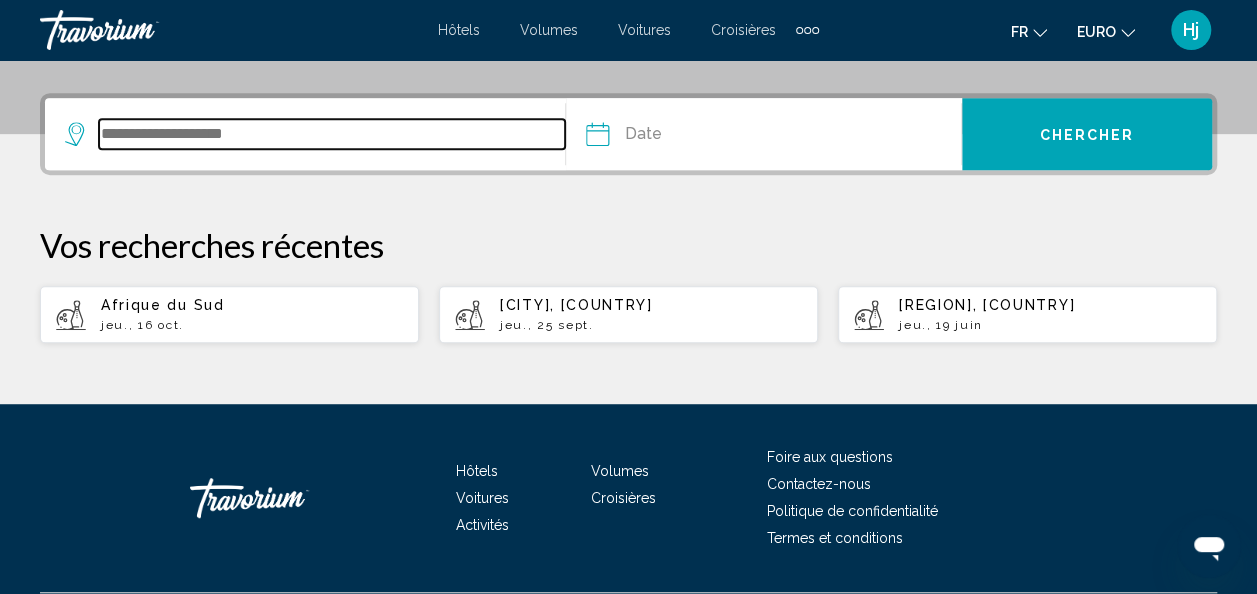 scroll, scrollTop: 494, scrollLeft: 0, axis: vertical 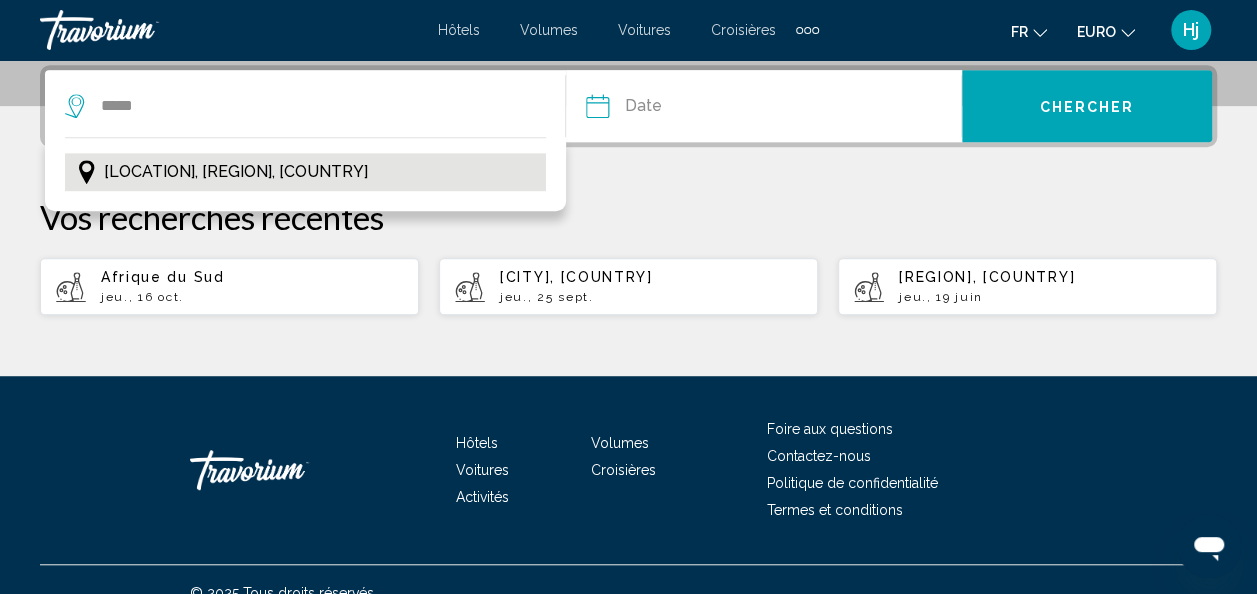 click on "[LOCATION], [REGION], [COUNTRY]" at bounding box center (236, 172) 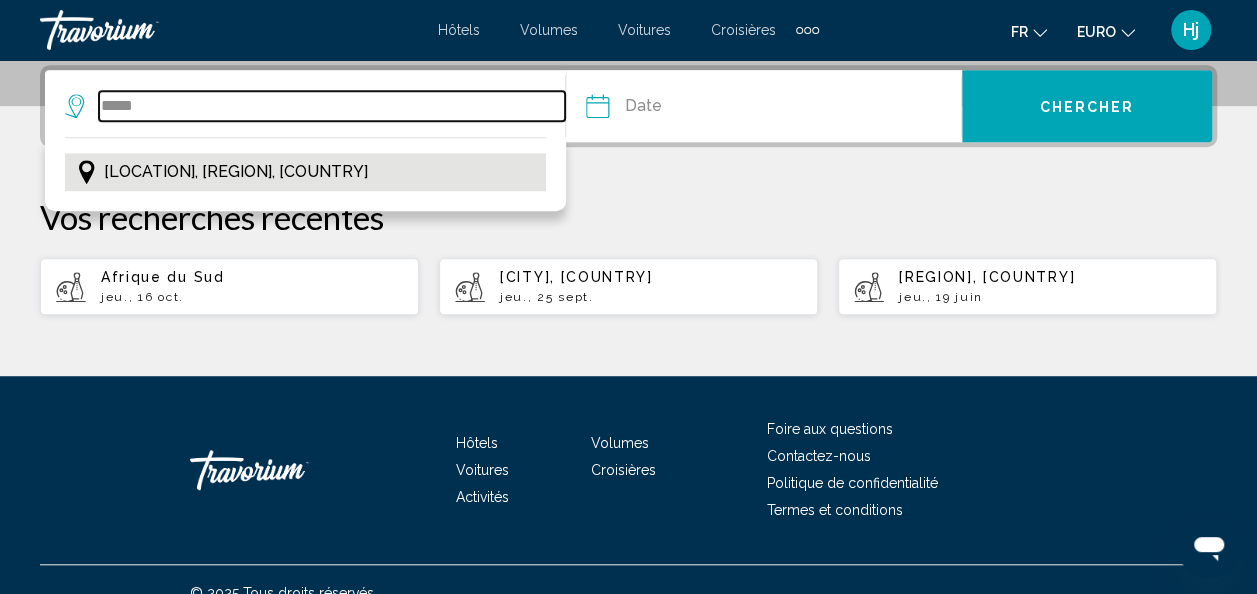 type on "**********" 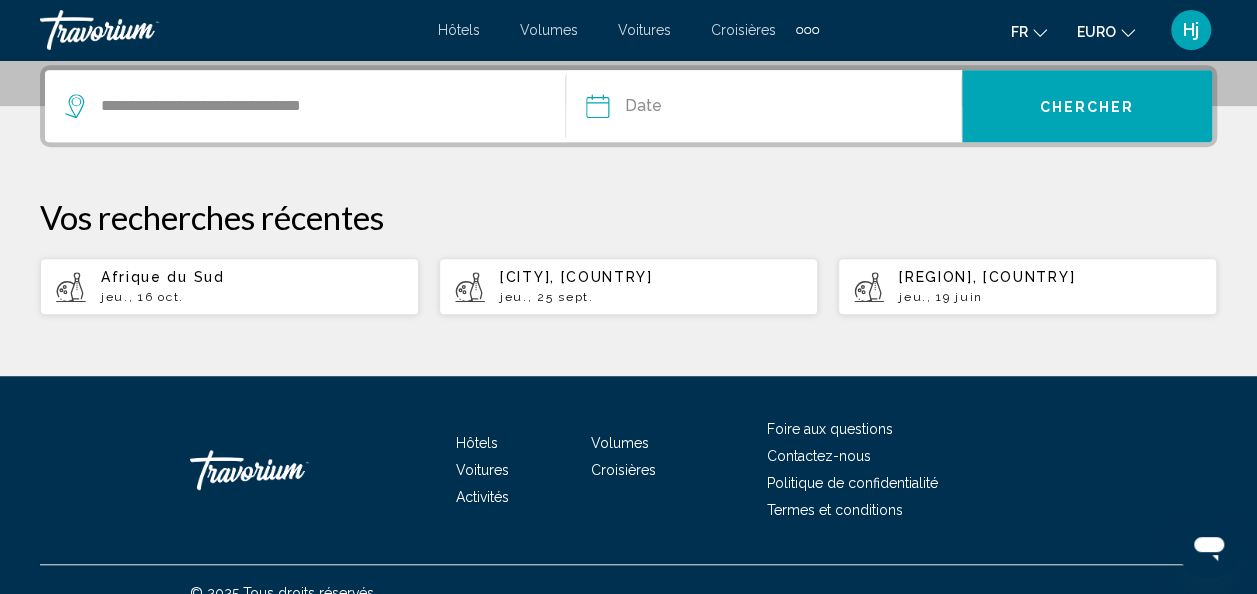 click at bounding box center (678, 109) 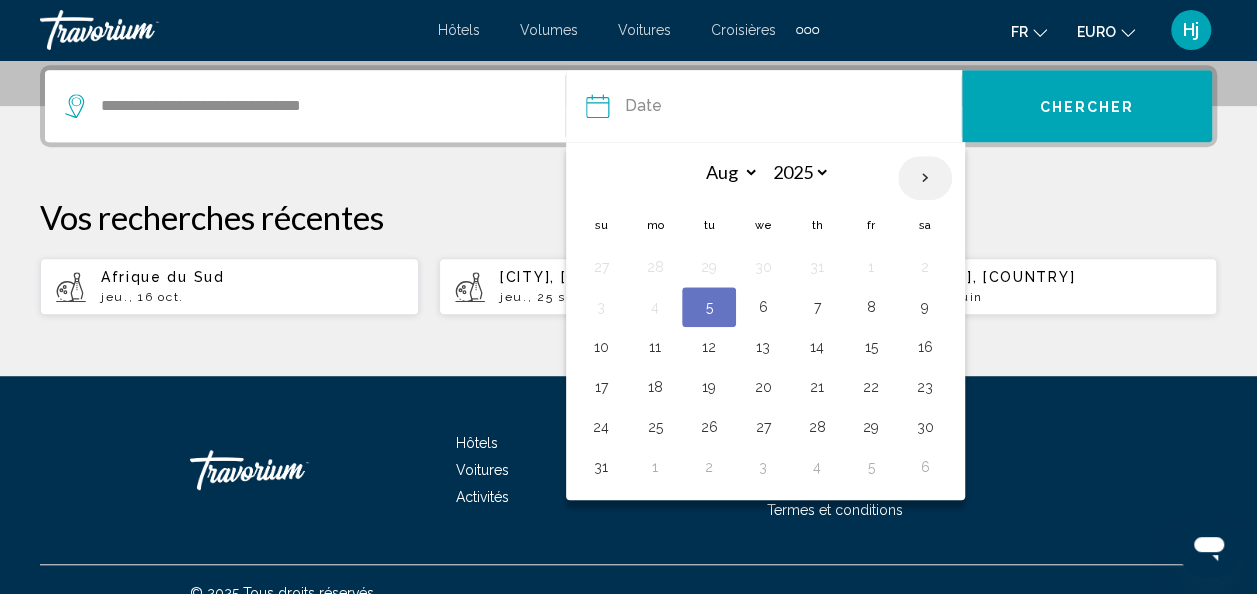 click at bounding box center [925, 178] 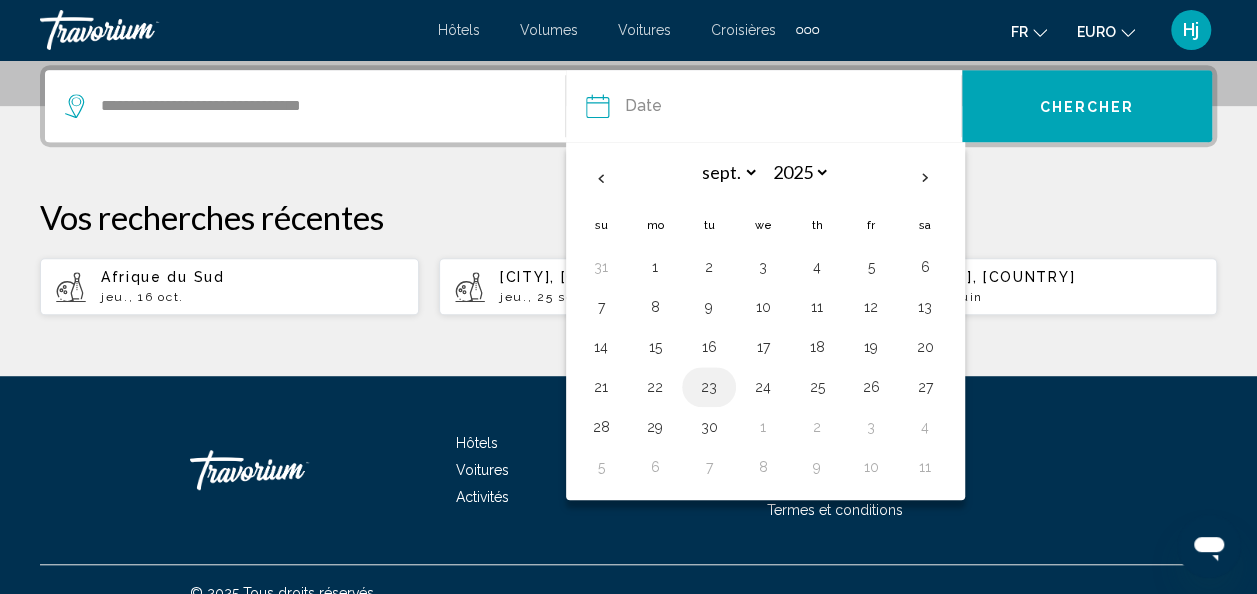 click on "23" at bounding box center [709, 387] 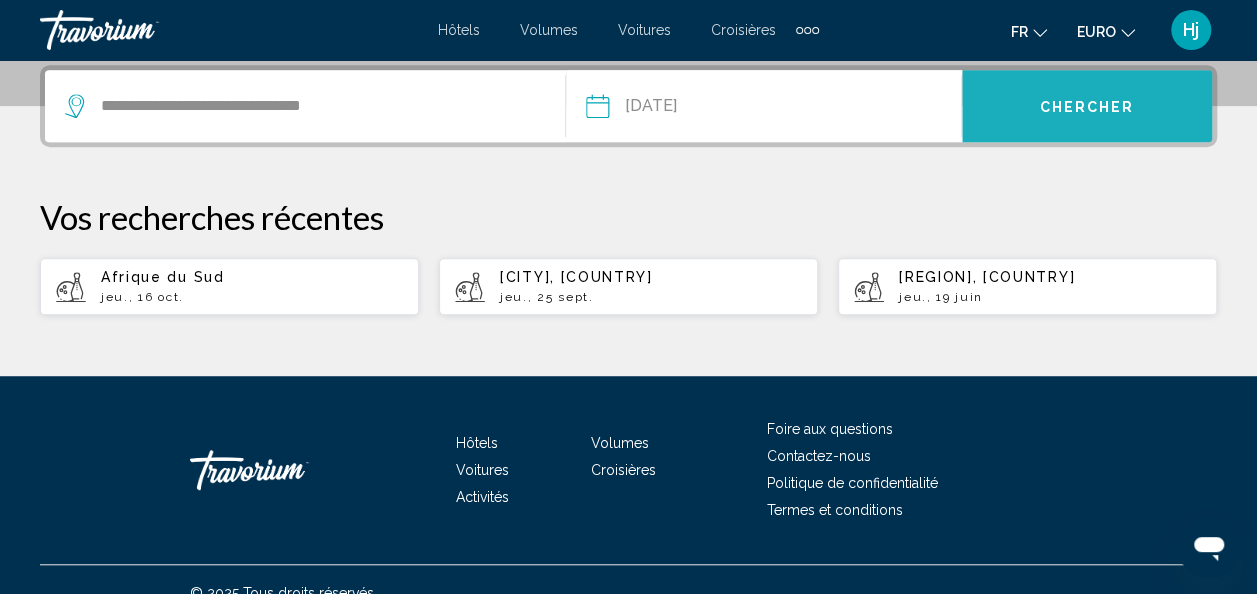 click on "Chercher" at bounding box center (1087, 106) 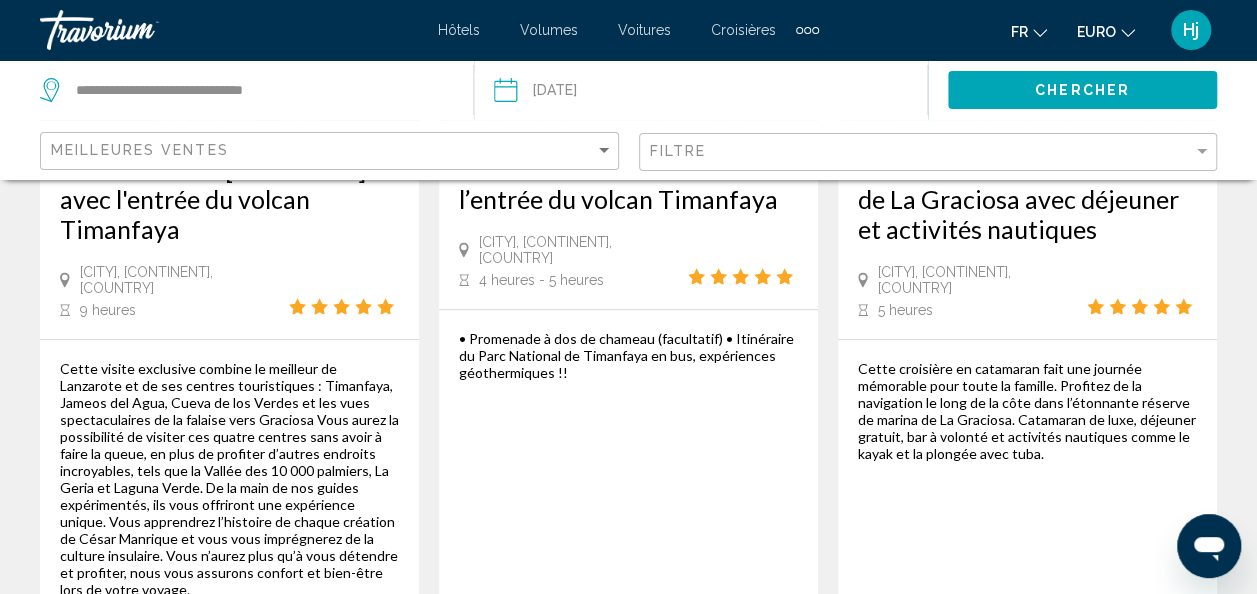 scroll, scrollTop: 0, scrollLeft: 0, axis: both 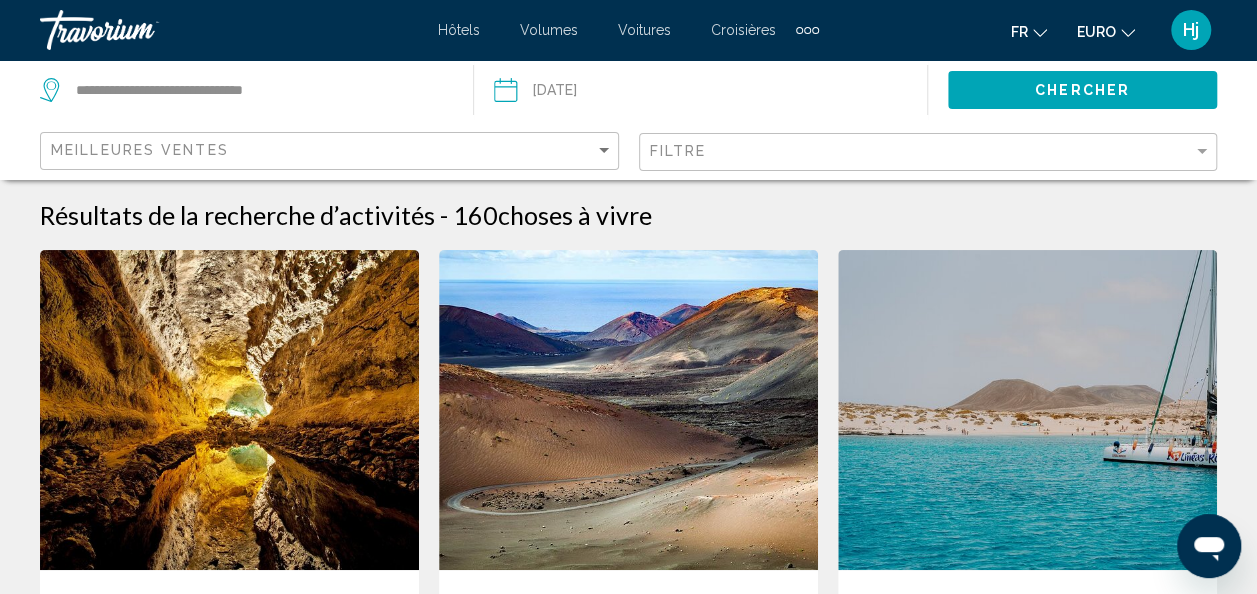 click at bounding box center (140, 30) 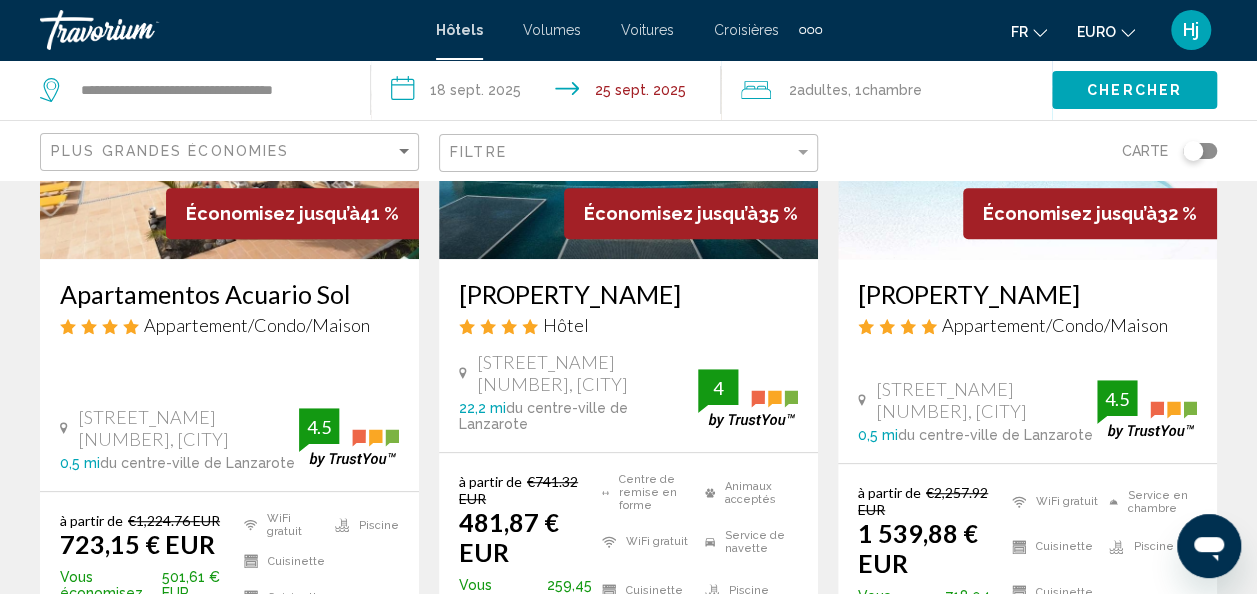 scroll, scrollTop: 0, scrollLeft: 0, axis: both 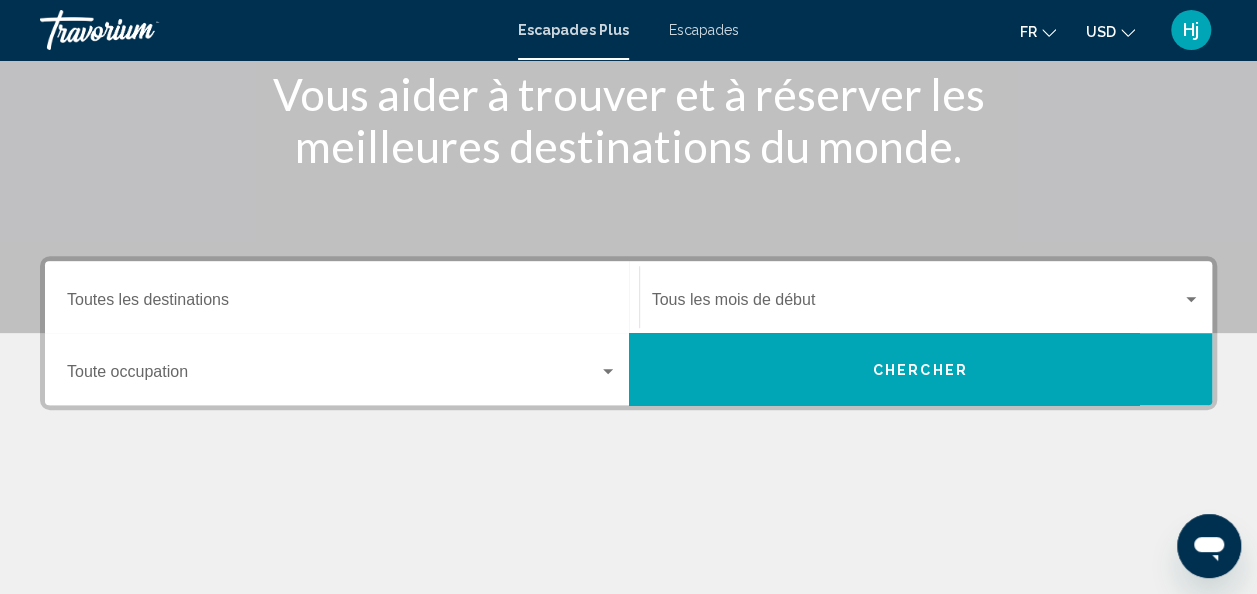click on "Destination Toutes les destinations" at bounding box center (342, 297) 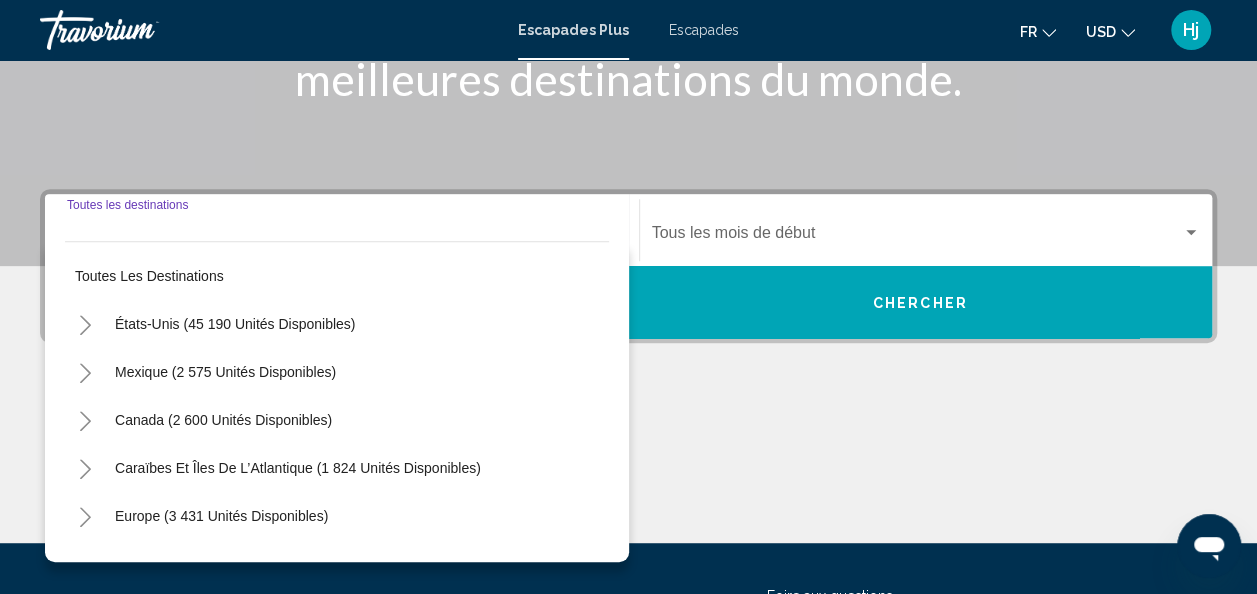 scroll, scrollTop: 458, scrollLeft: 0, axis: vertical 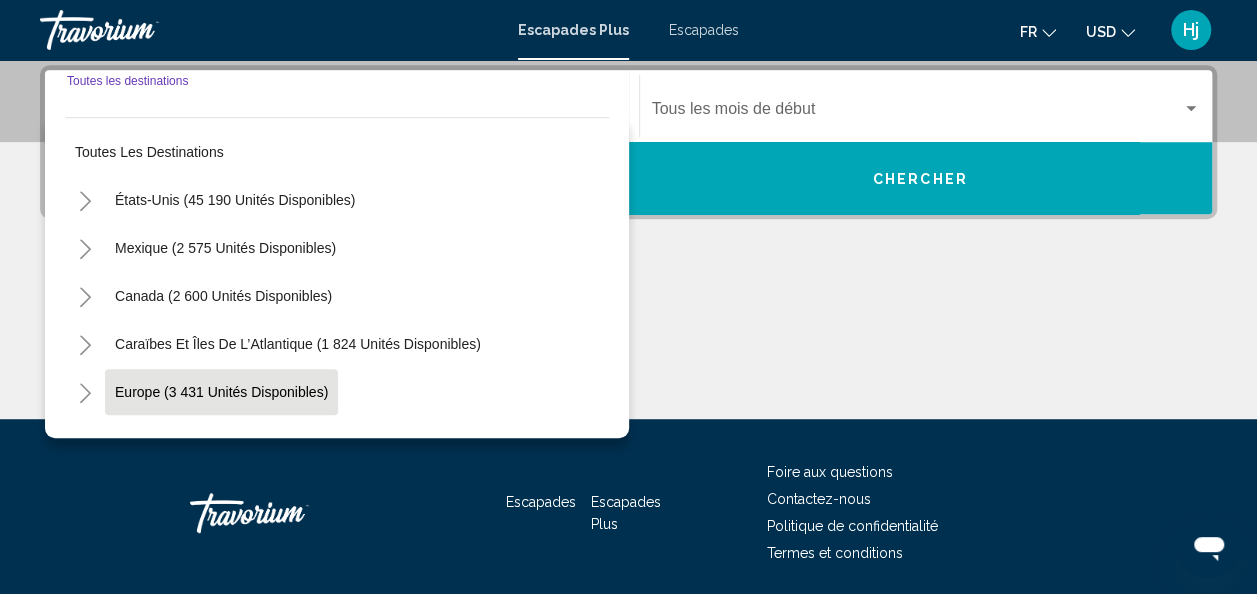 click on "Europe (3 431 unités disponibles)" at bounding box center (220, 440) 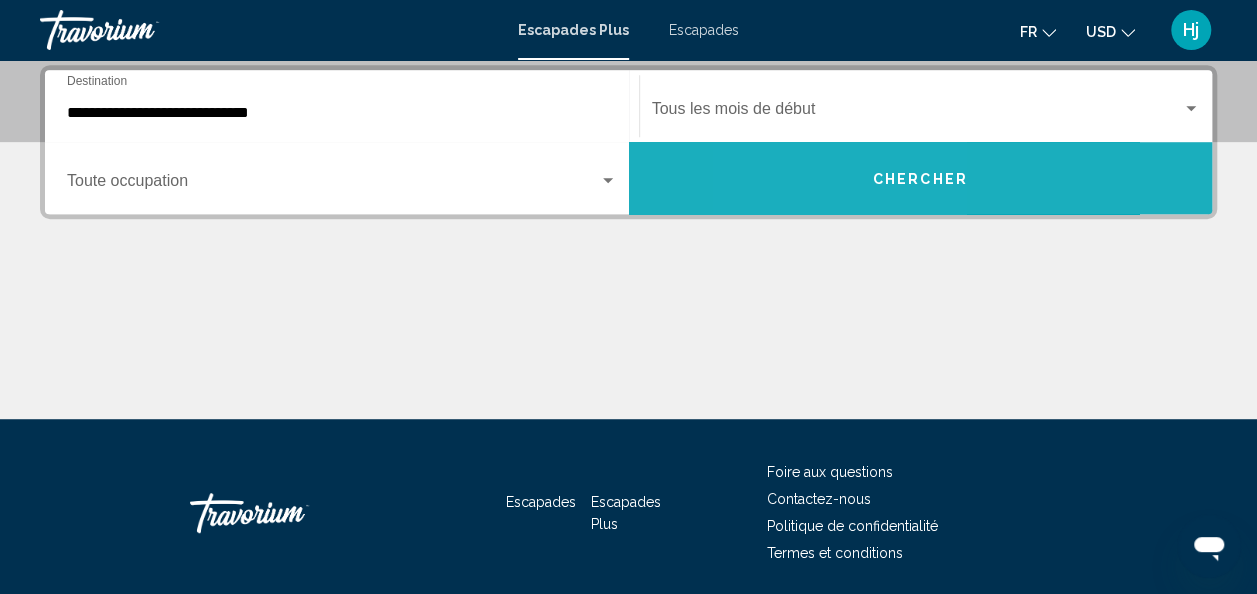 click on "Chercher" at bounding box center [921, 178] 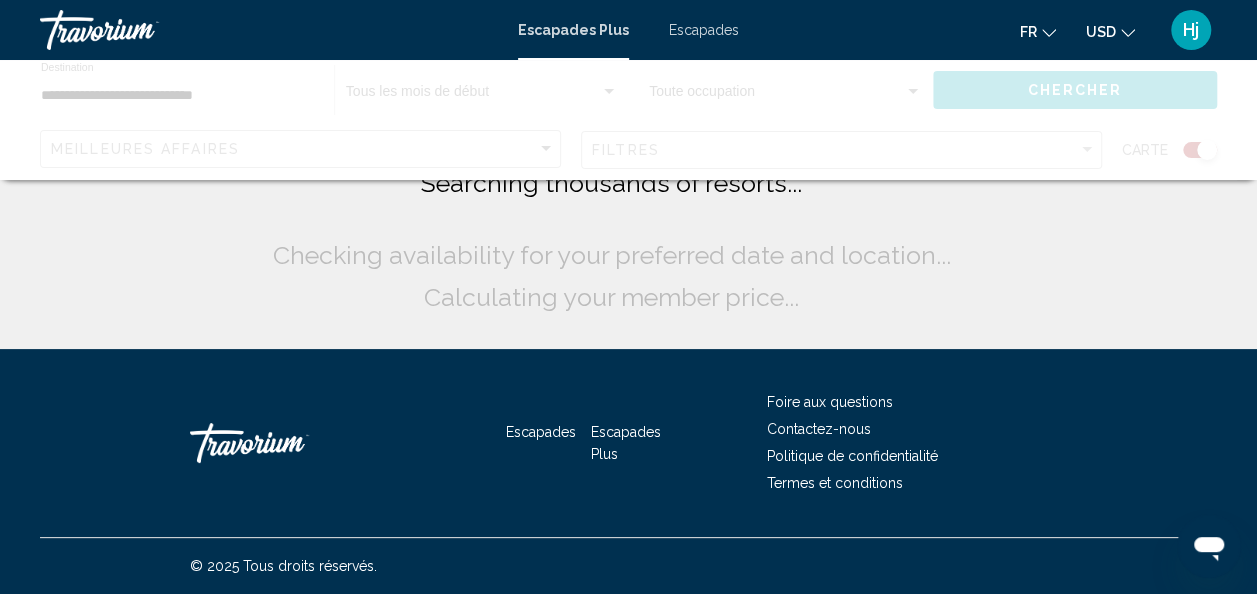 scroll, scrollTop: 0, scrollLeft: 0, axis: both 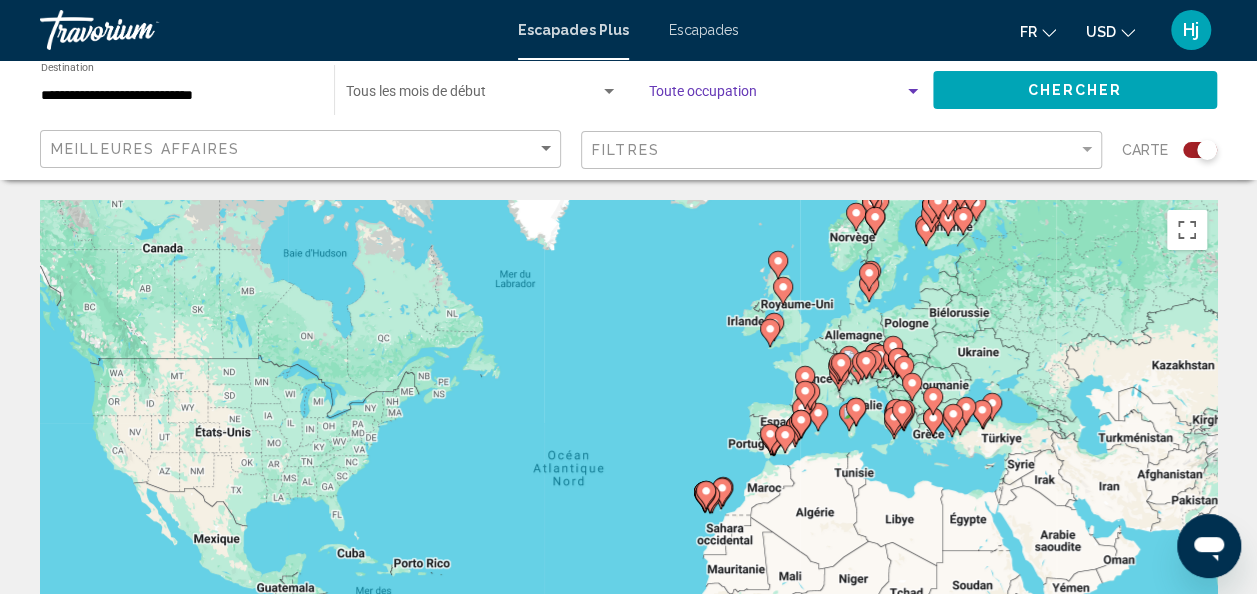 click at bounding box center [776, 96] 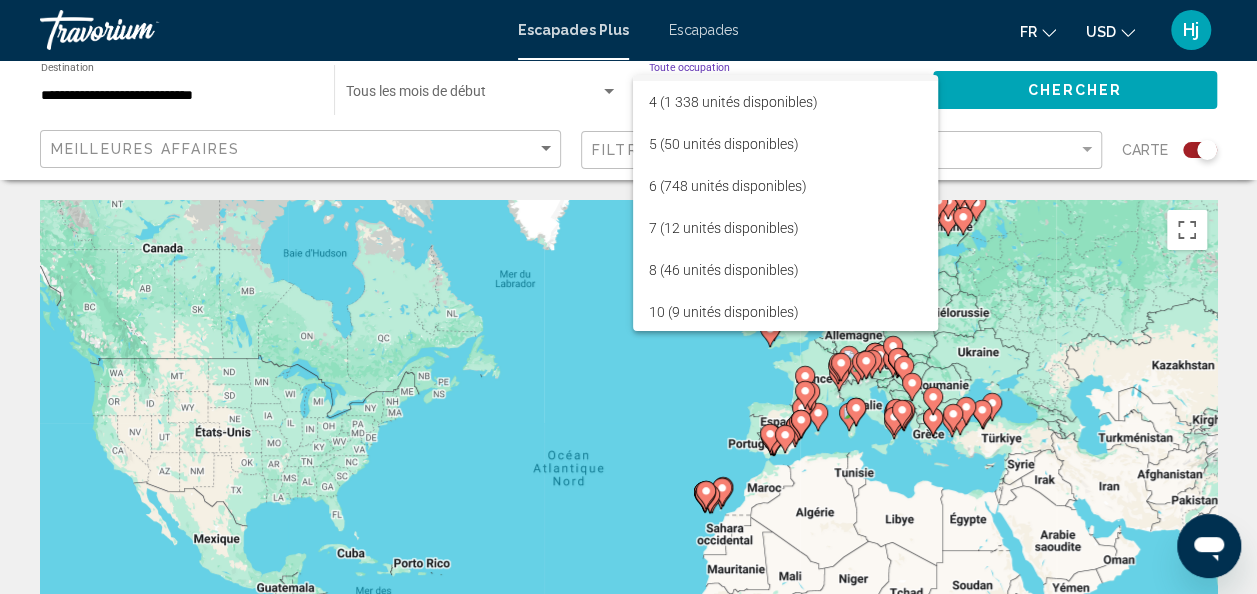 scroll, scrollTop: 0, scrollLeft: 0, axis: both 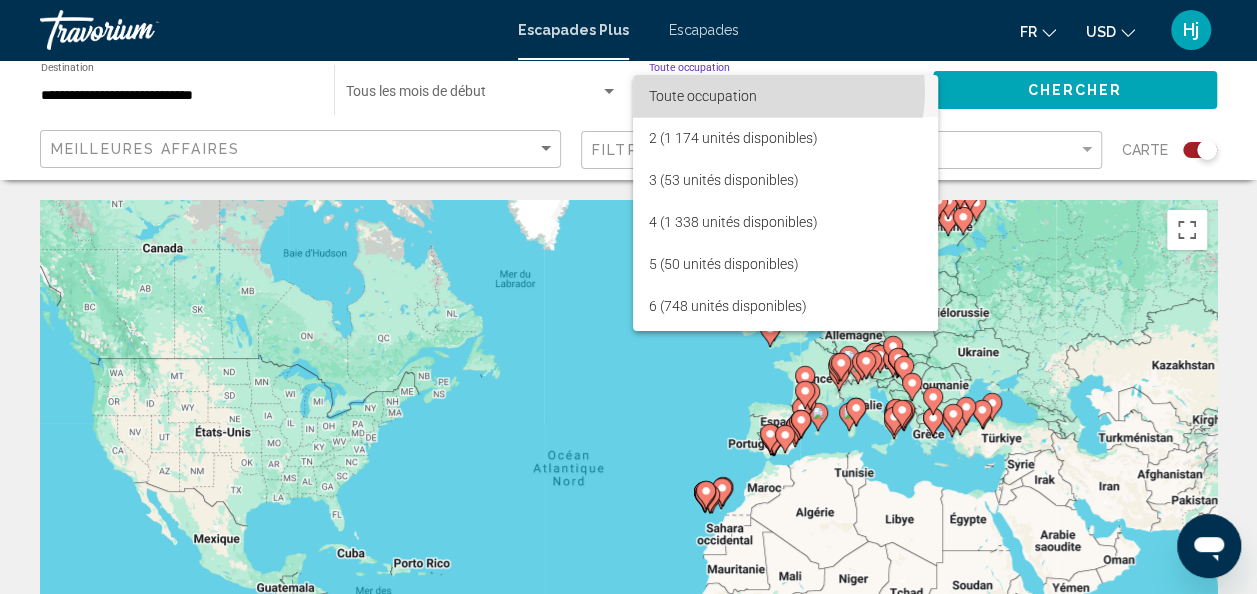click on "Toute occupation" at bounding box center (785, 96) 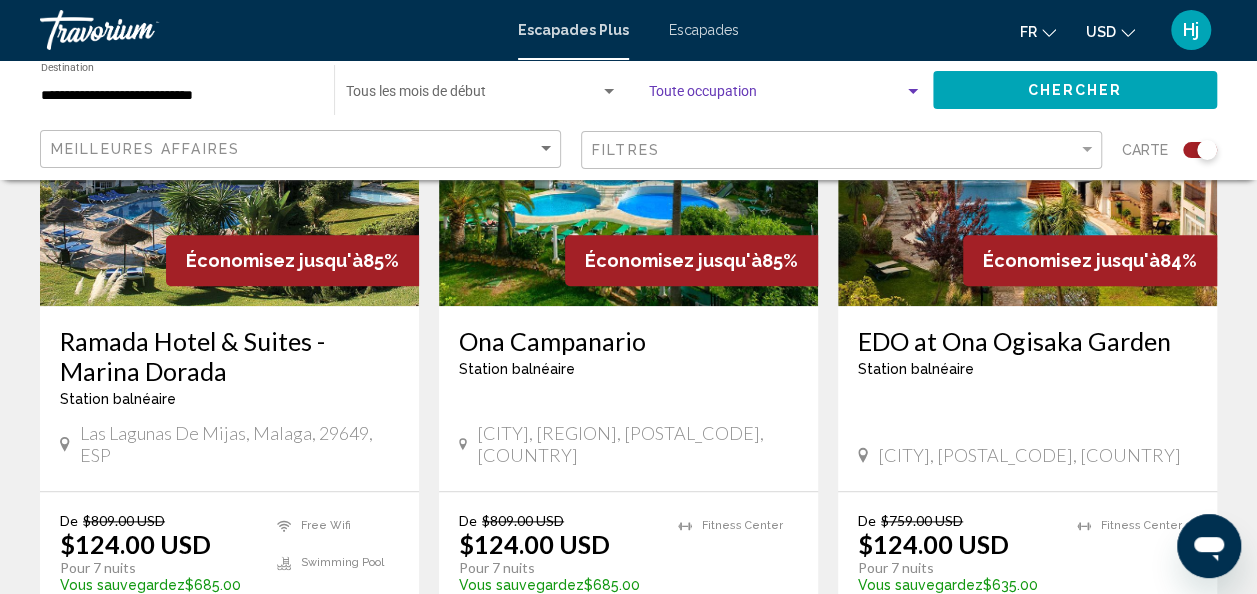 scroll, scrollTop: 905, scrollLeft: 0, axis: vertical 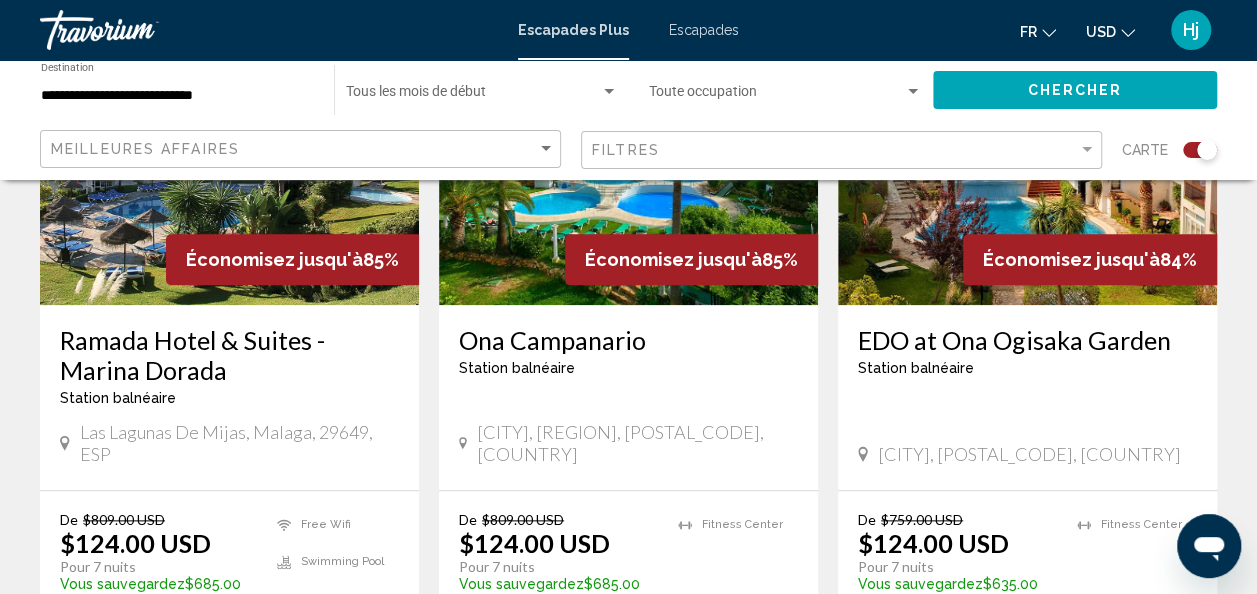 click on "USD" 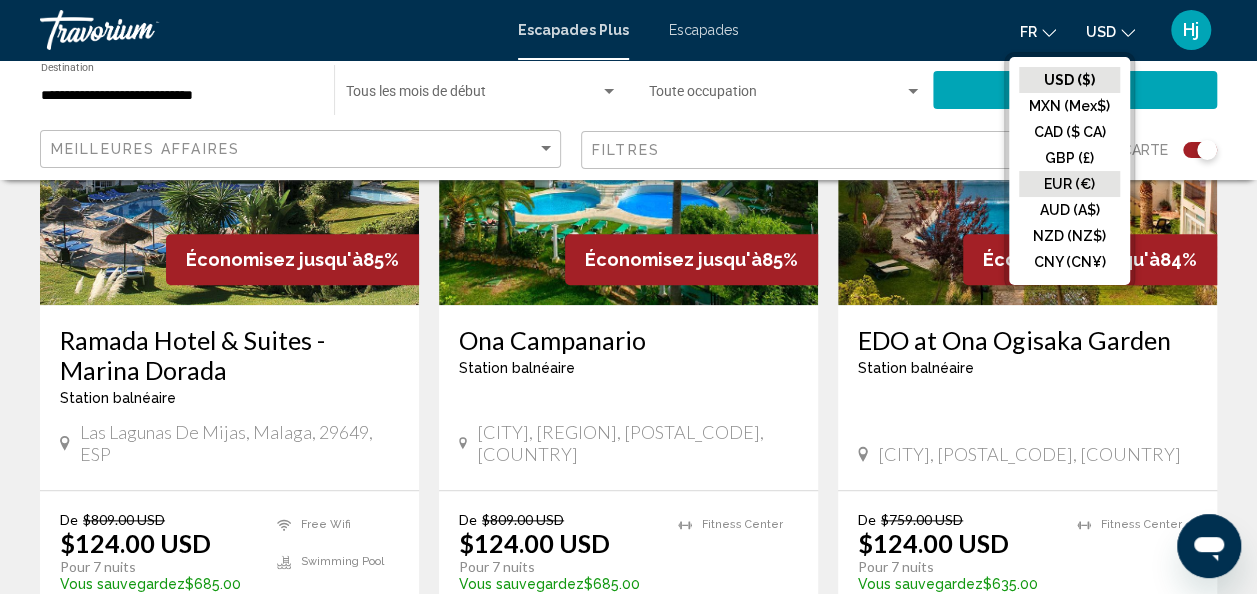 click on "EUR (€)" 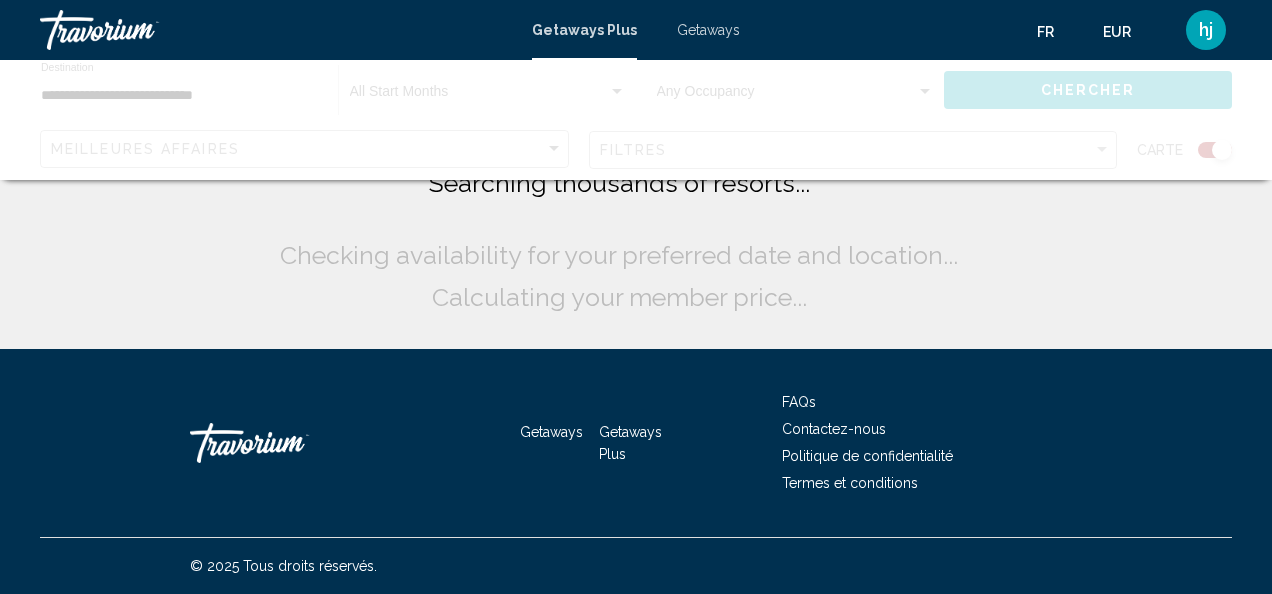 scroll, scrollTop: 0, scrollLeft: 0, axis: both 